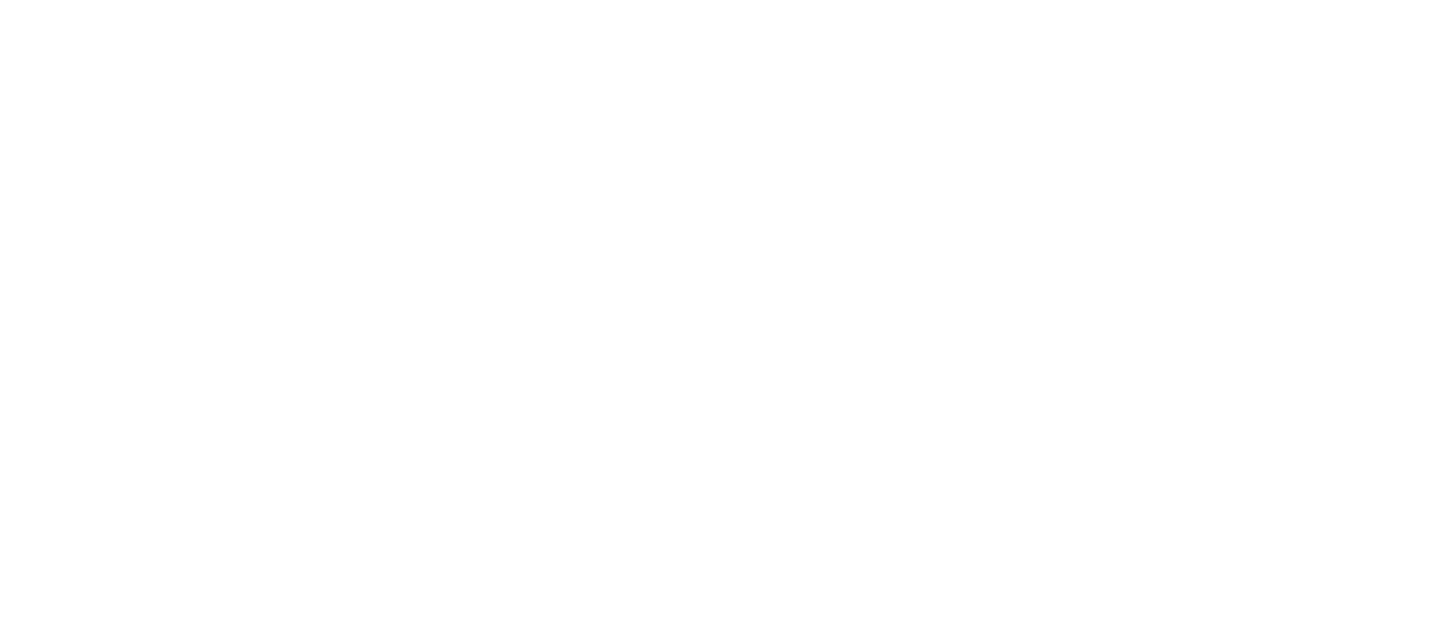 scroll, scrollTop: 0, scrollLeft: 0, axis: both 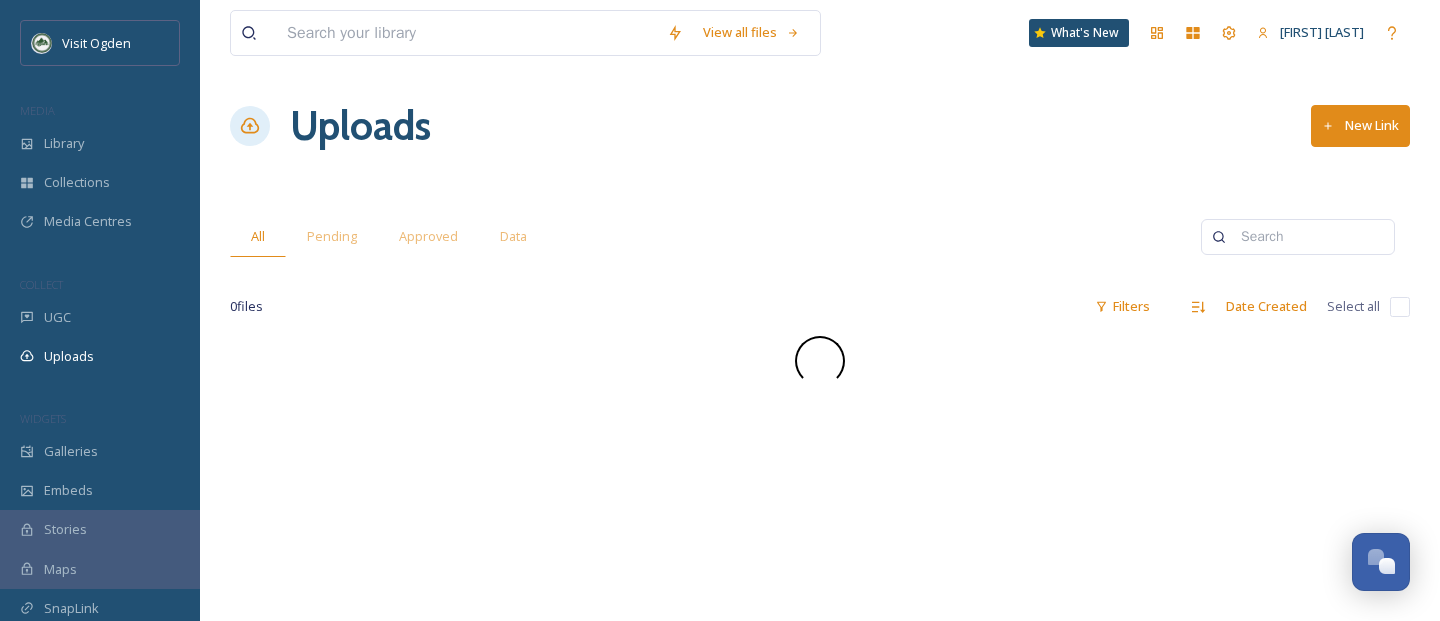 click on "View all files" at bounding box center (525, 33) 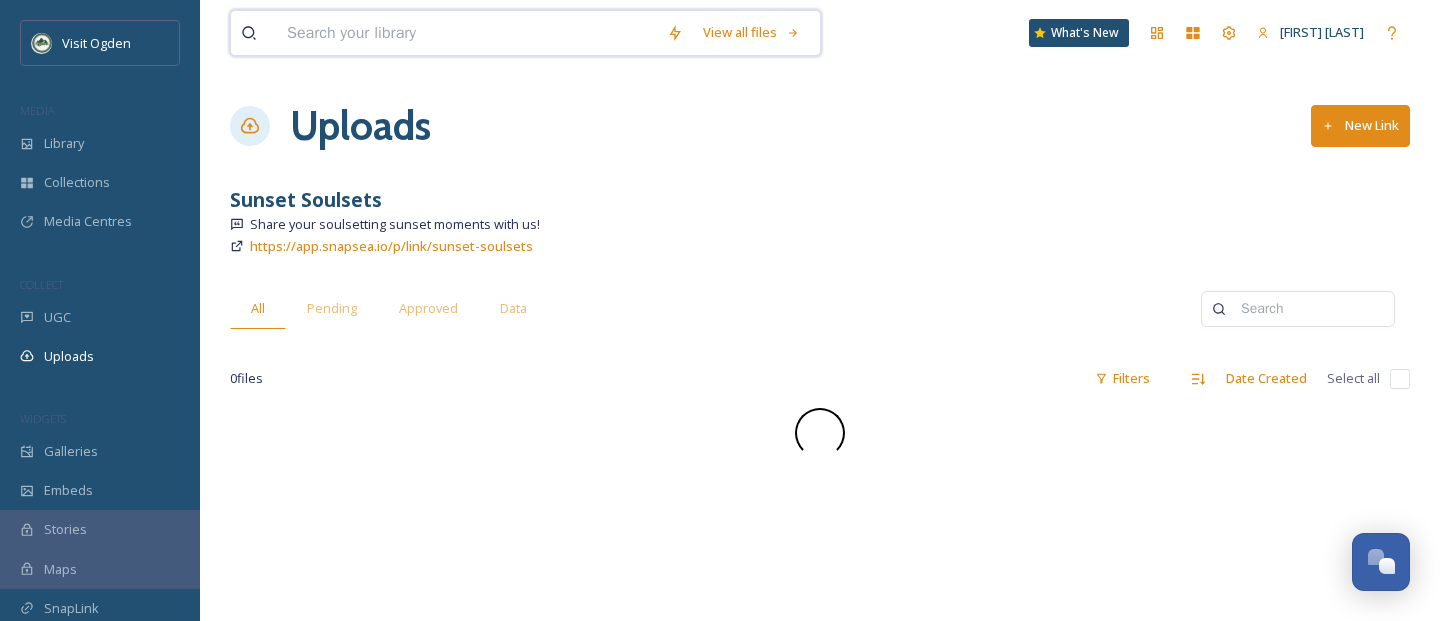 click at bounding box center (467, 33) 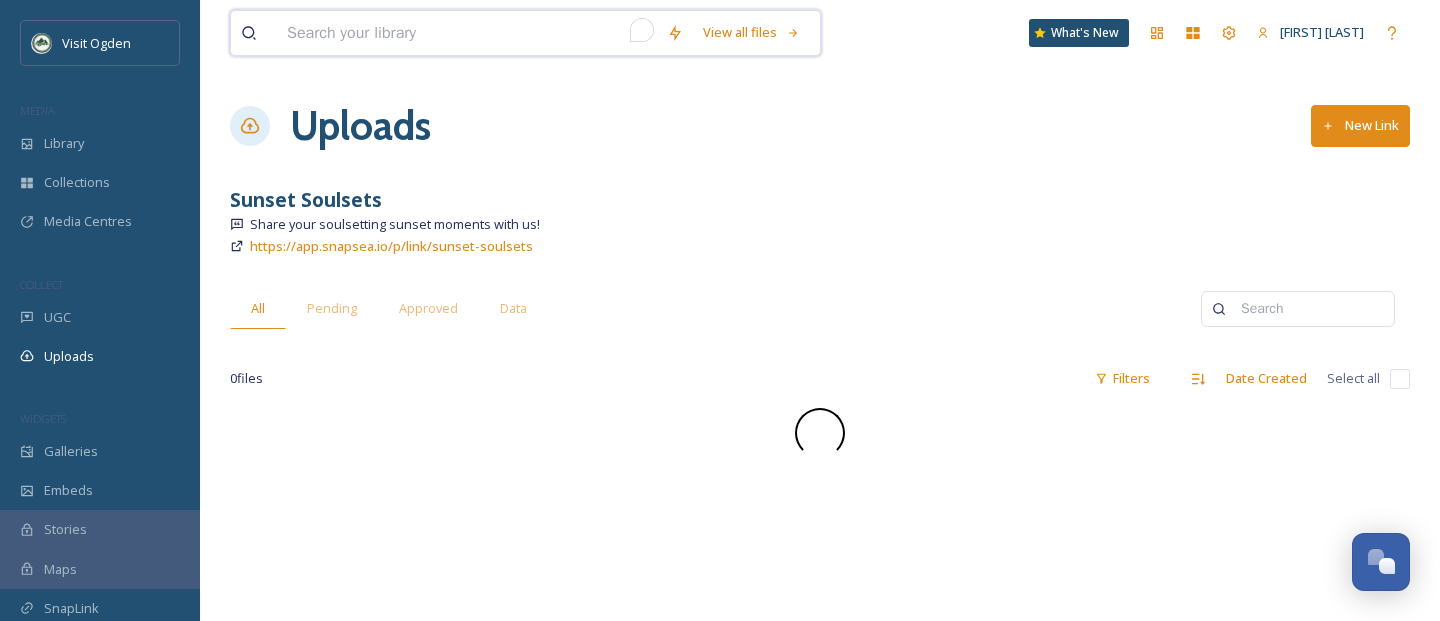 type on "3" 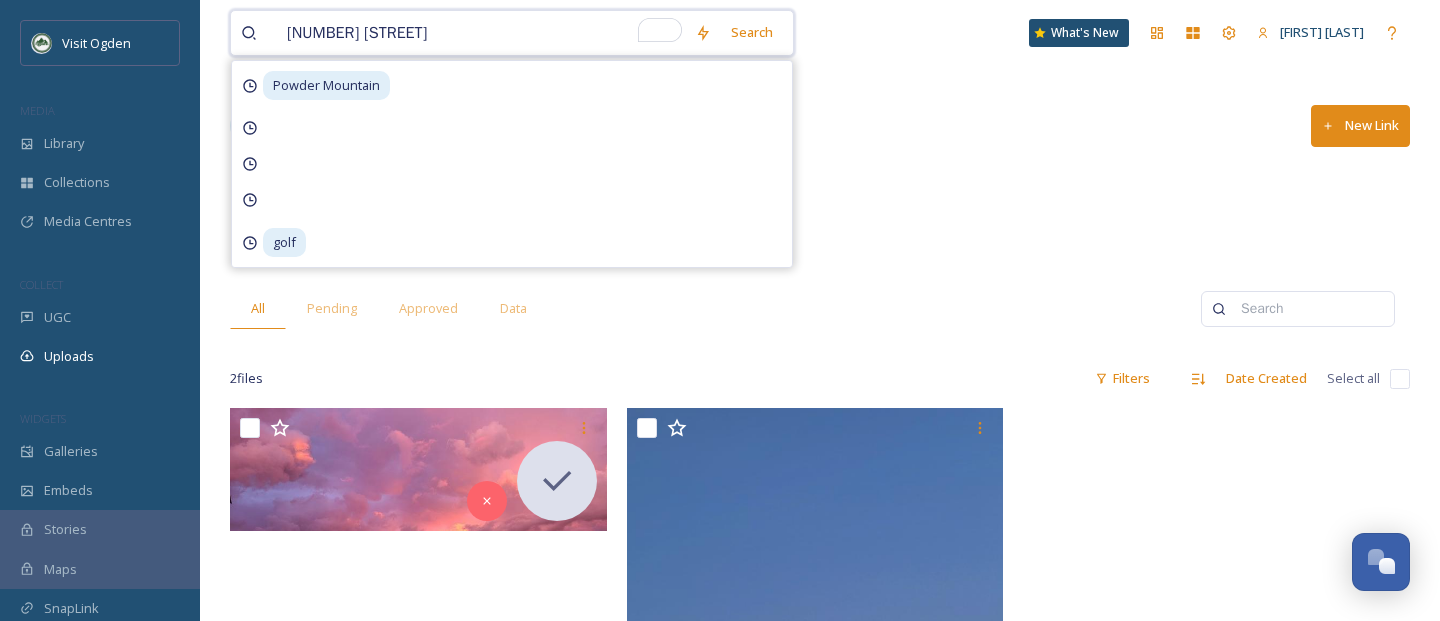 type on "[NUMBER] [STREET]" 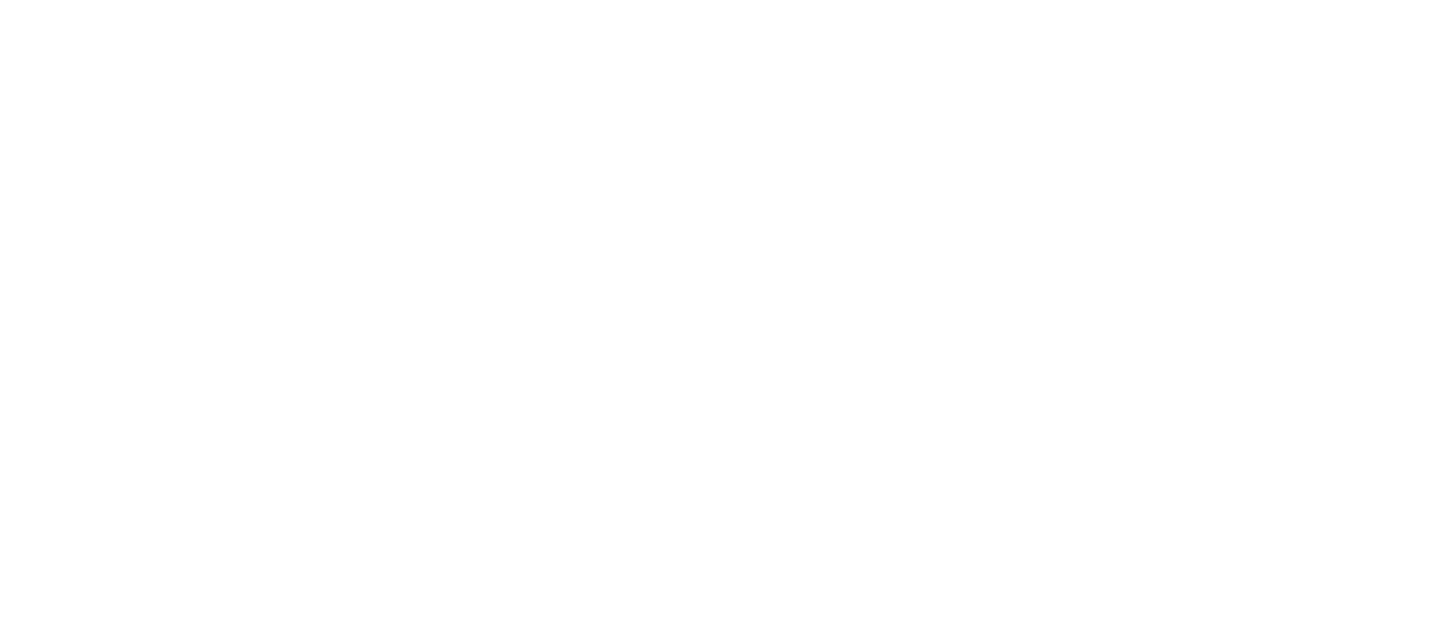 scroll, scrollTop: 0, scrollLeft: 0, axis: both 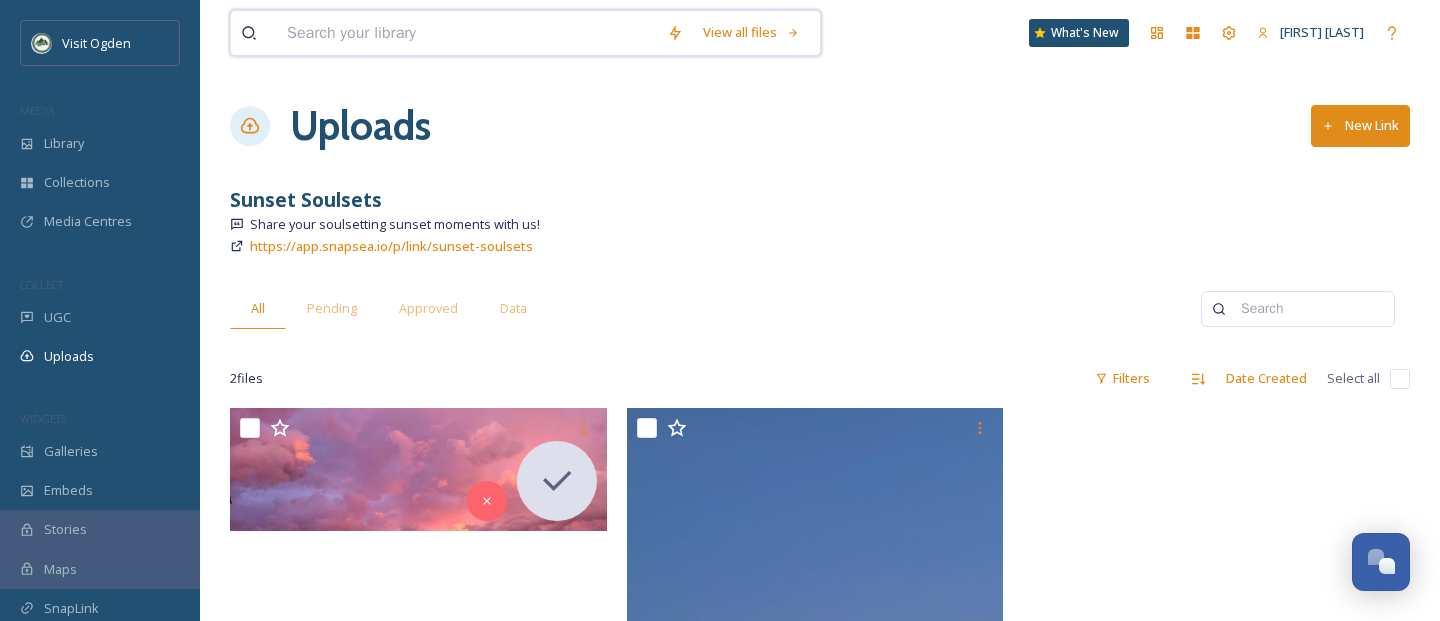 click at bounding box center [467, 33] 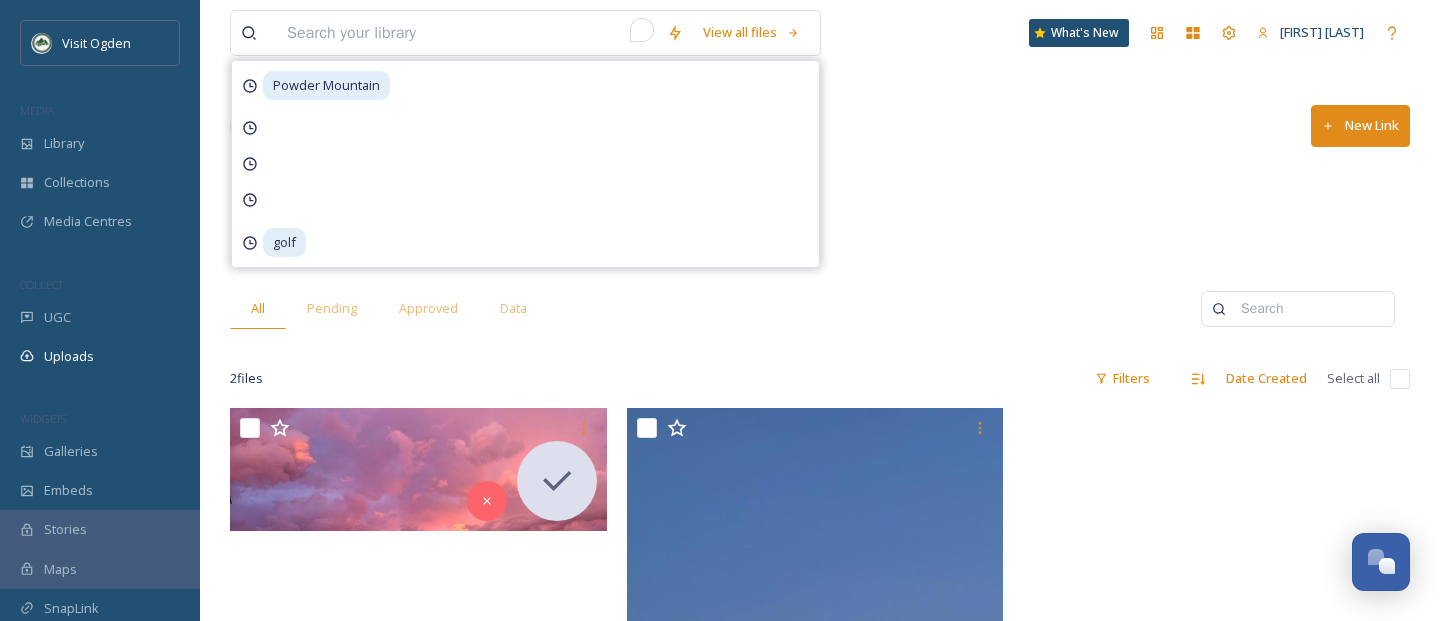 click on "MEDIA" at bounding box center (100, 111) 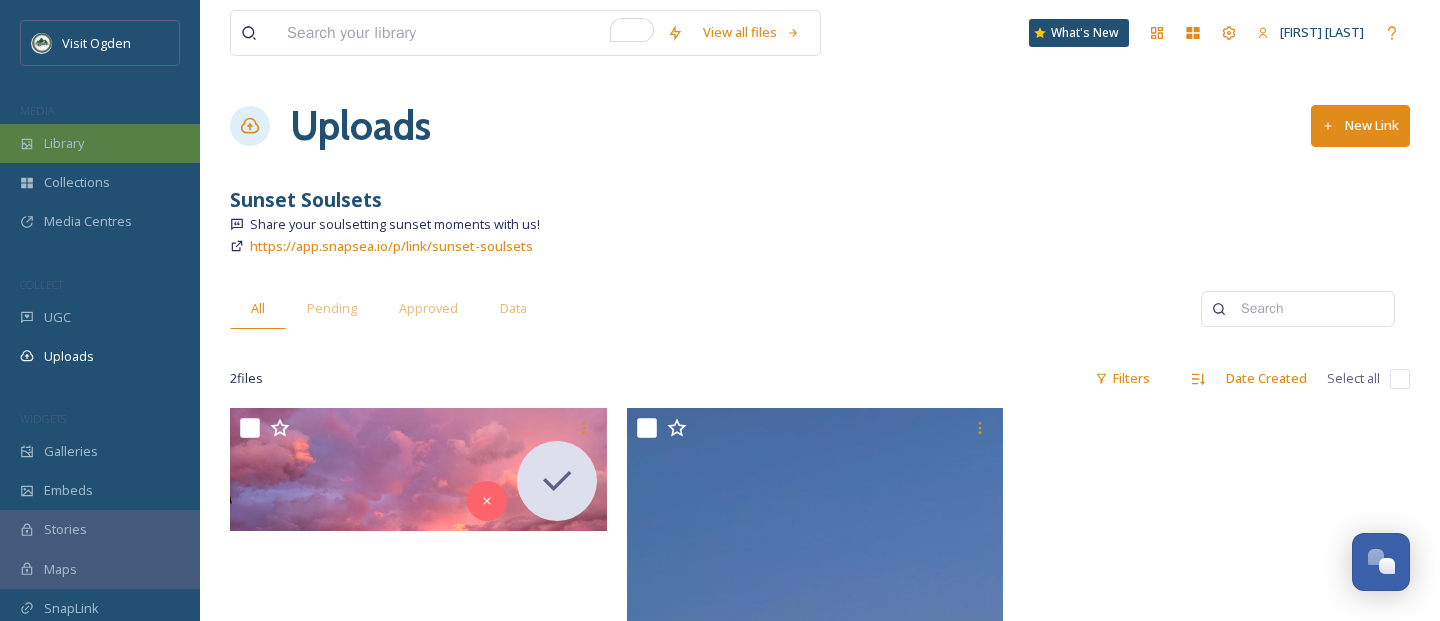 click on "Library" at bounding box center [64, 143] 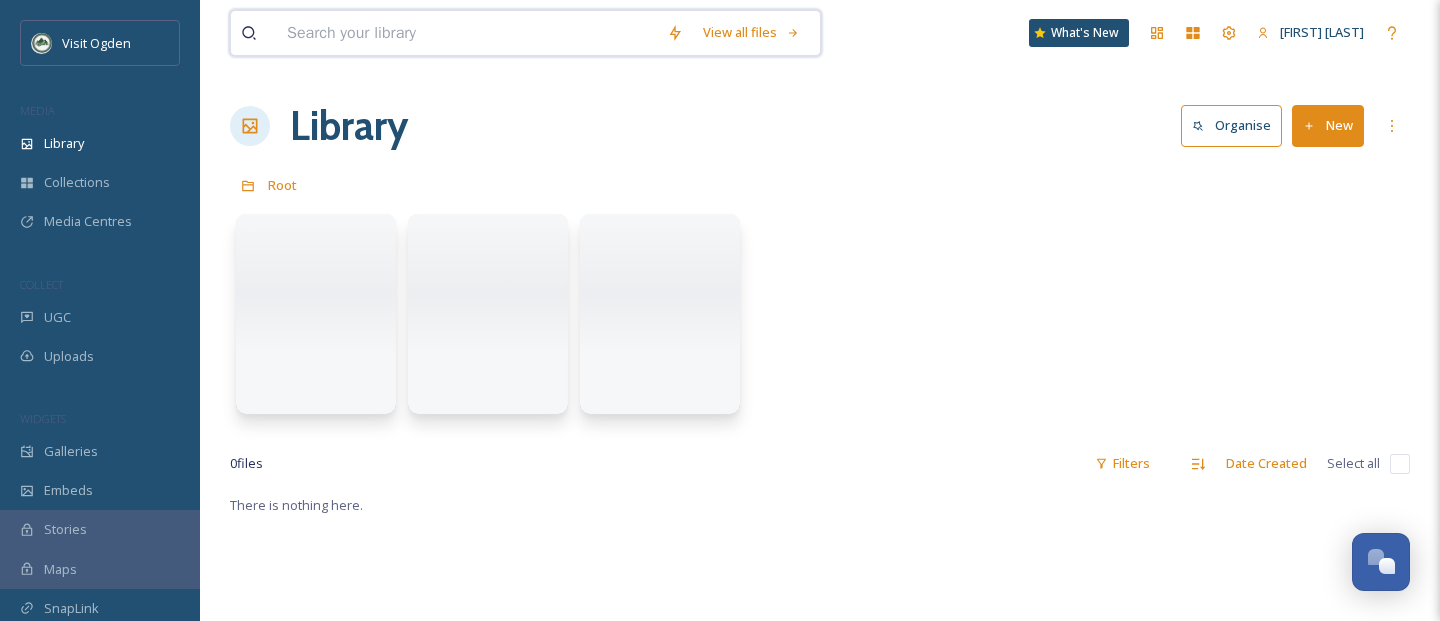 click at bounding box center [467, 33] 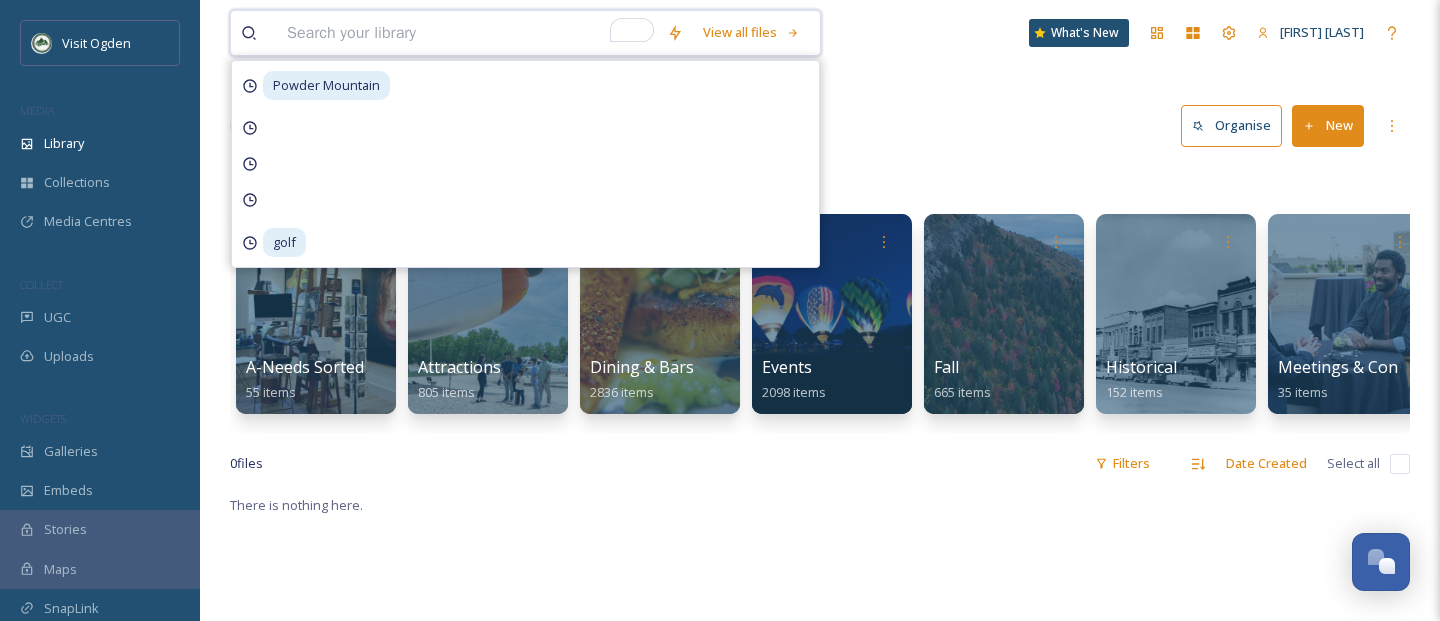 click at bounding box center (467, 33) 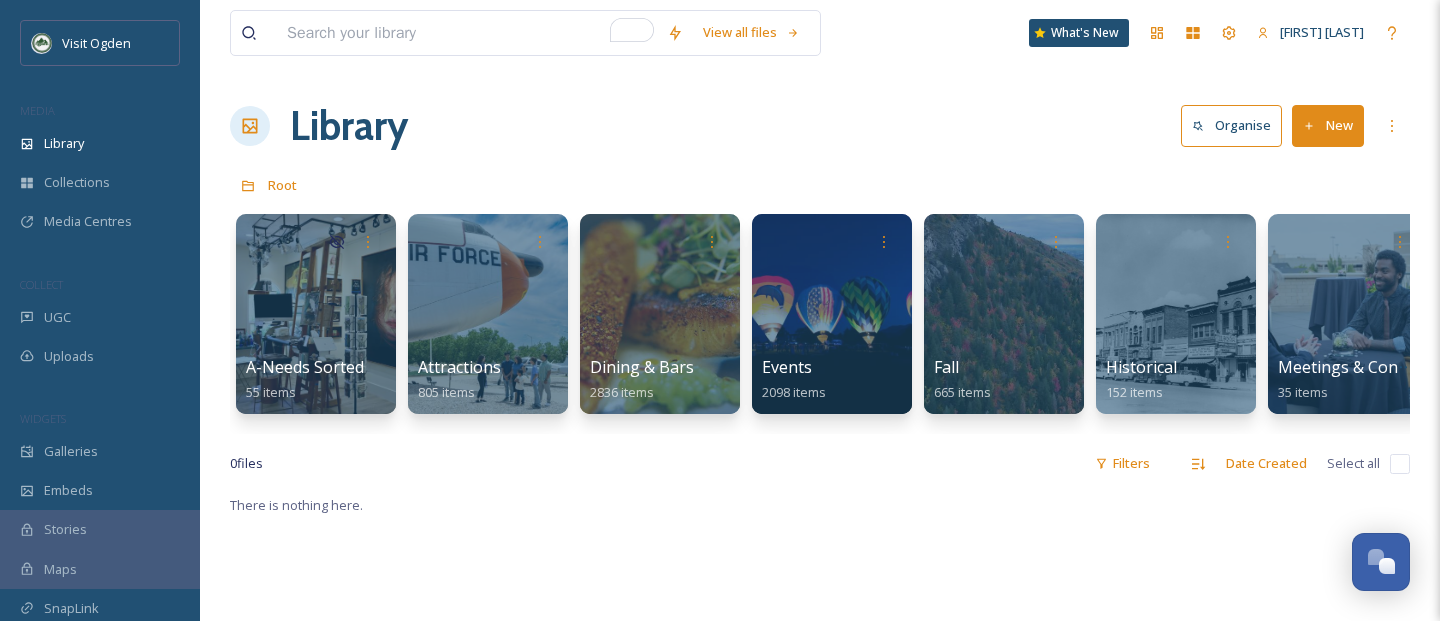 click on "Library Organise New" at bounding box center [820, 126] 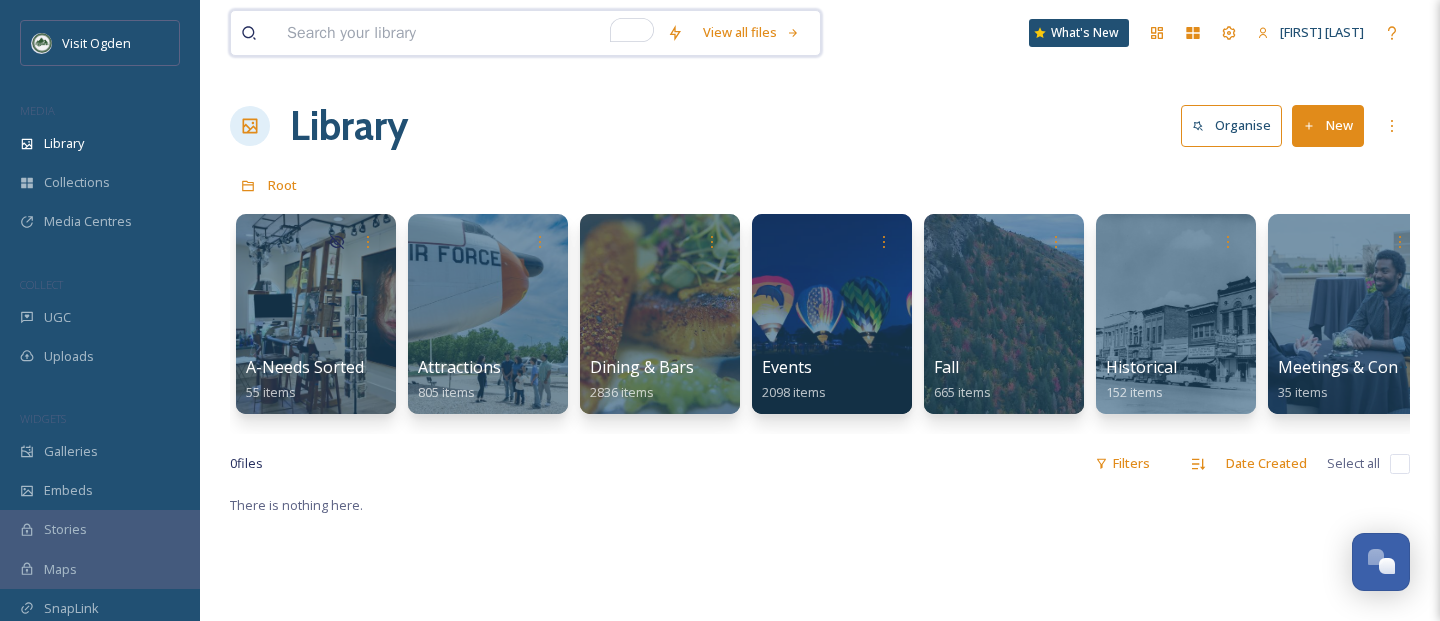 click at bounding box center [467, 33] 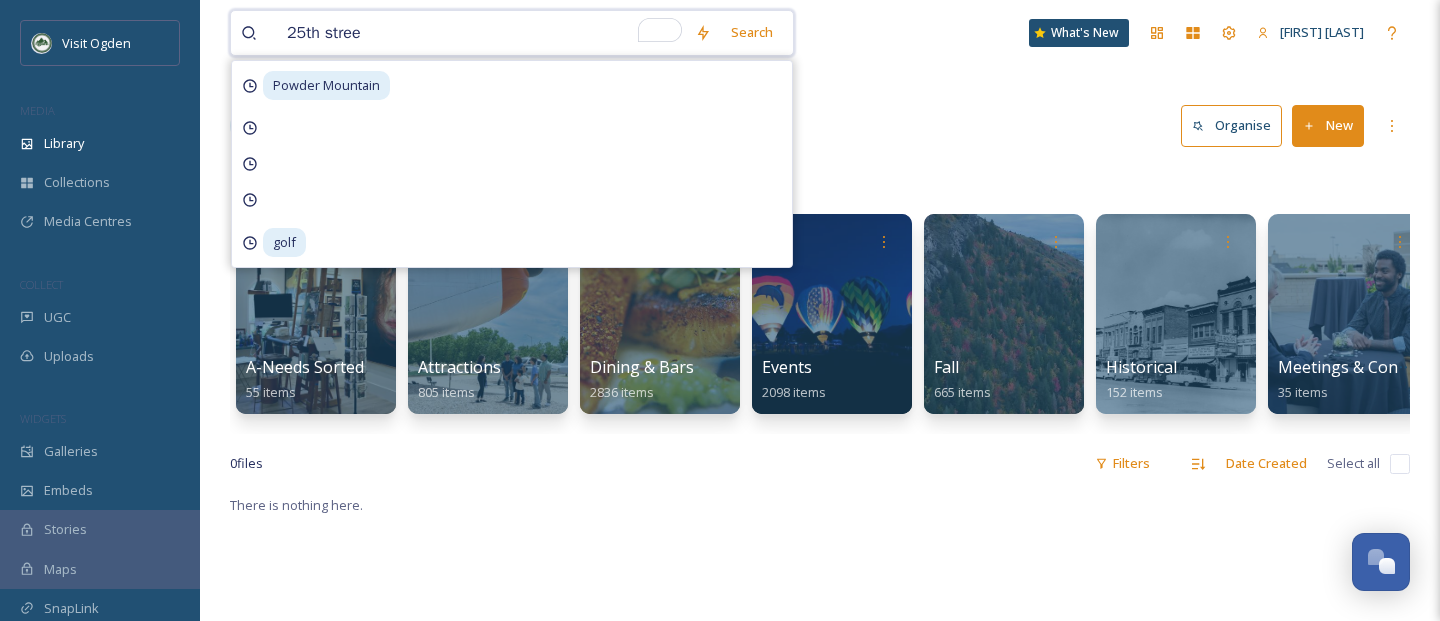 type on "25th street" 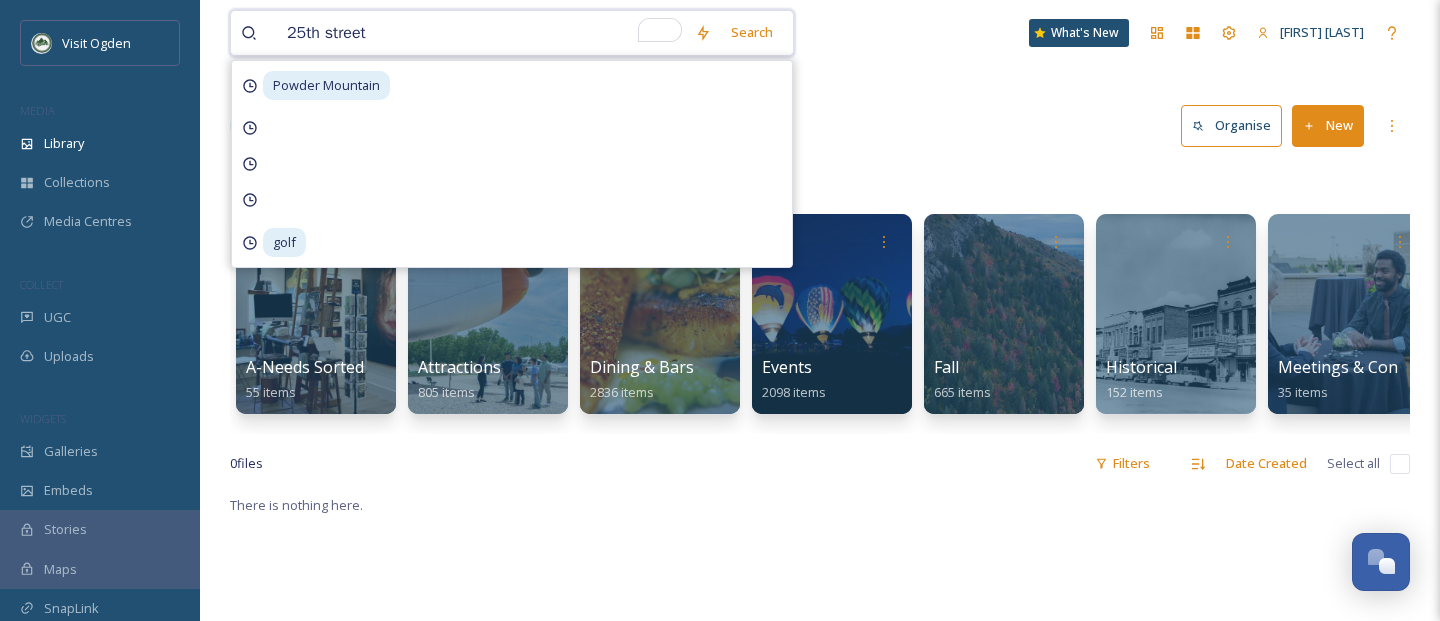 type 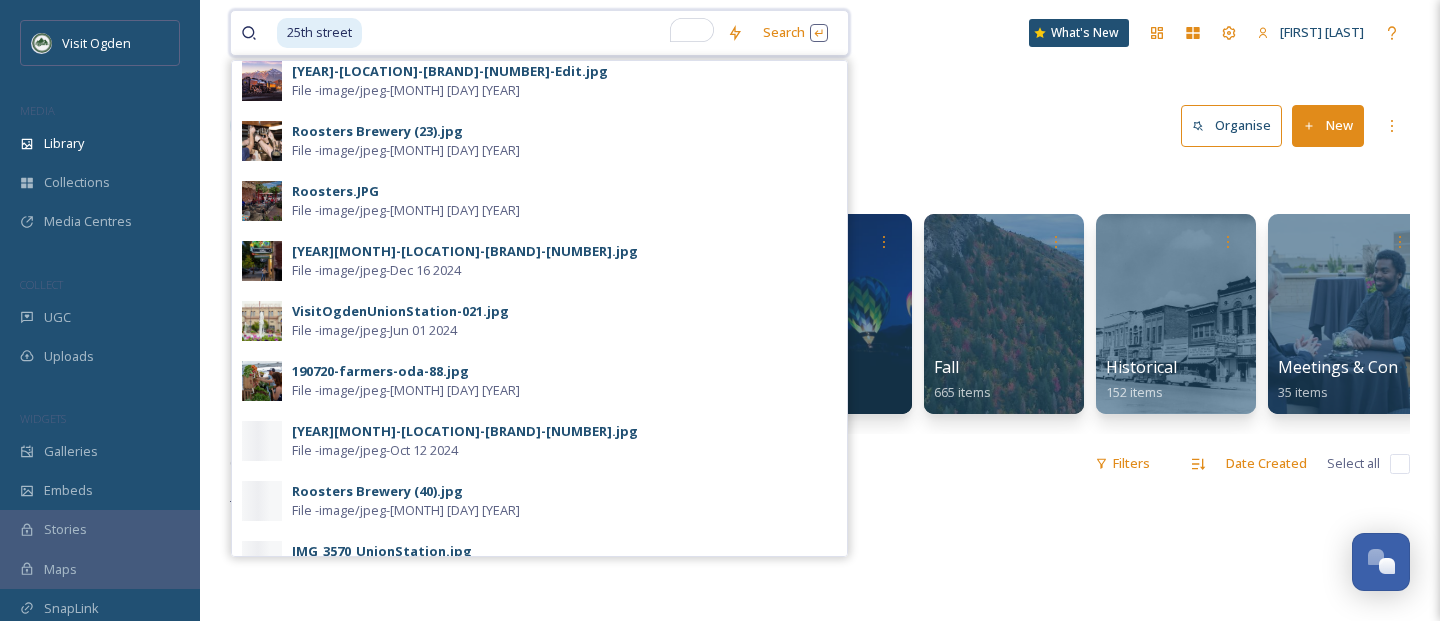 scroll, scrollTop: 774, scrollLeft: 0, axis: vertical 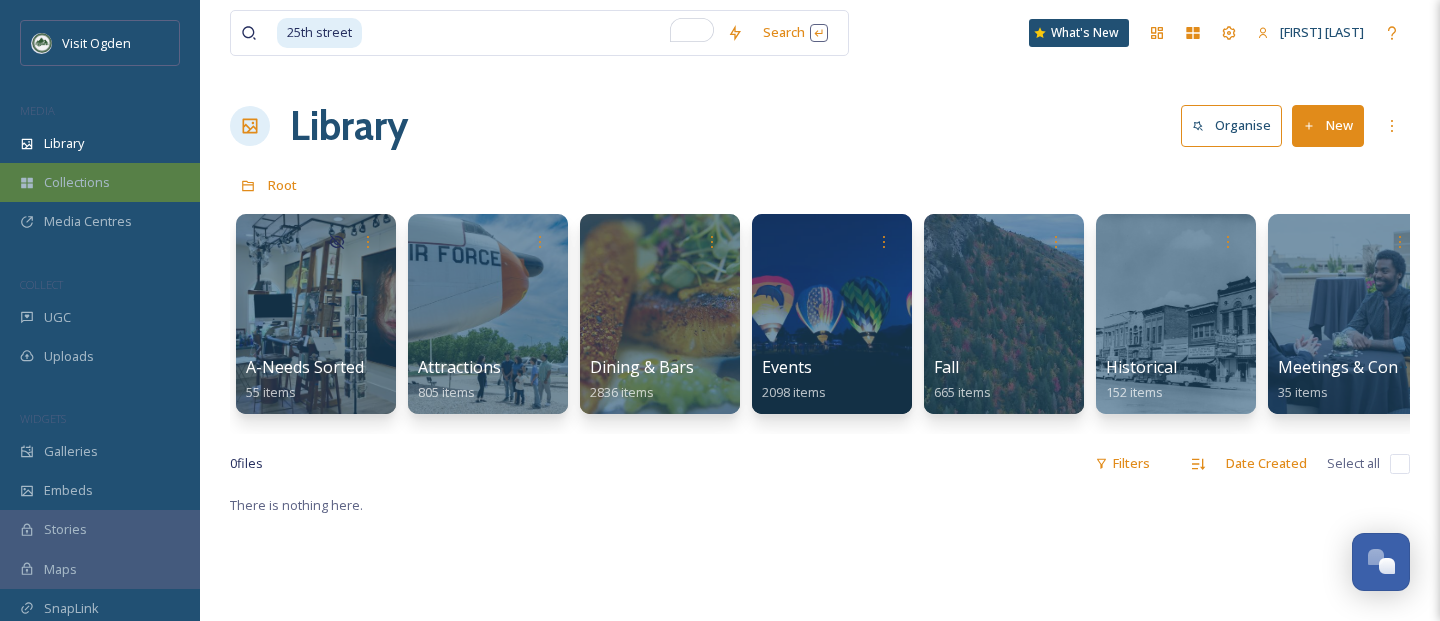 click on "Collections" at bounding box center [100, 182] 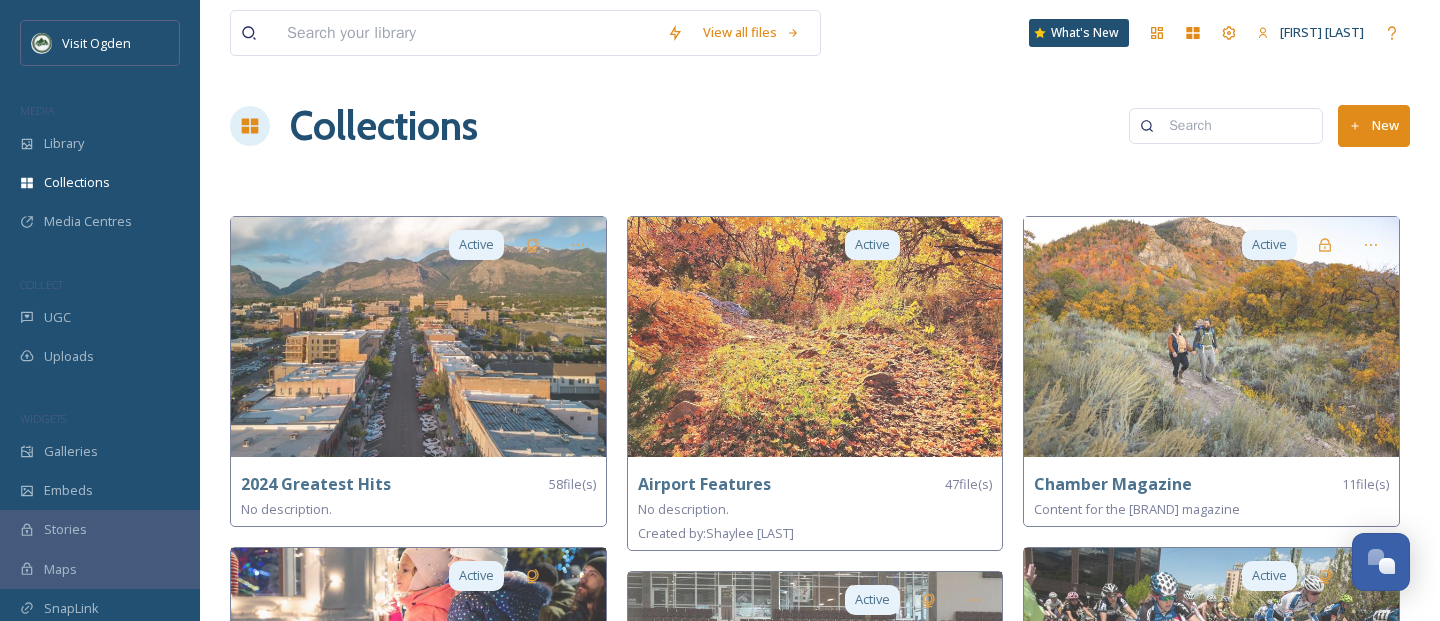 click at bounding box center (1235, 126) 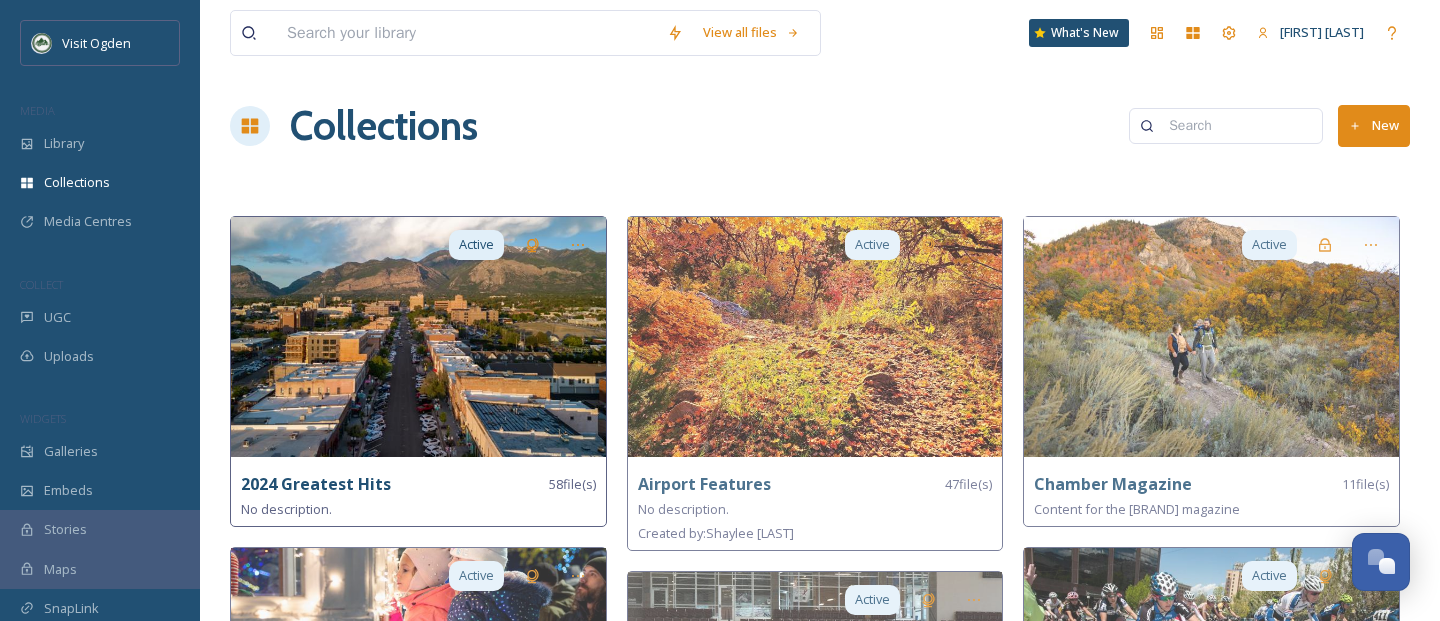 click at bounding box center (418, 337) 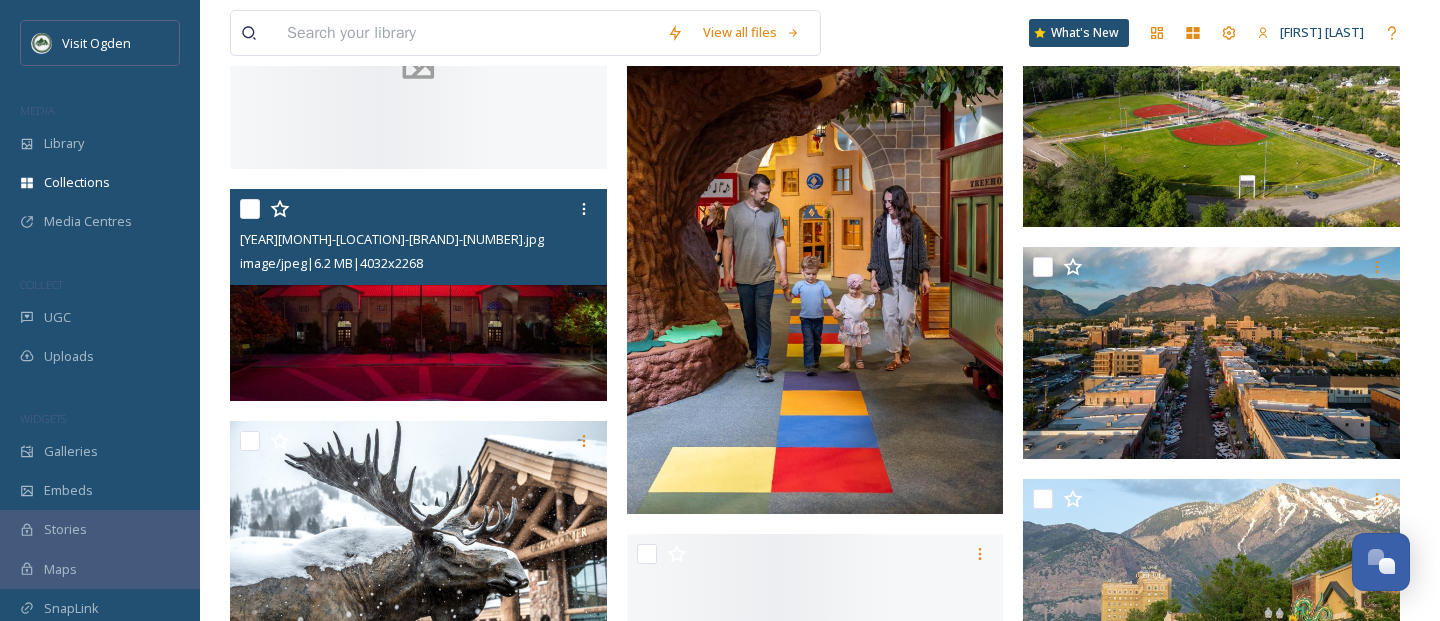 scroll, scrollTop: 3180, scrollLeft: 0, axis: vertical 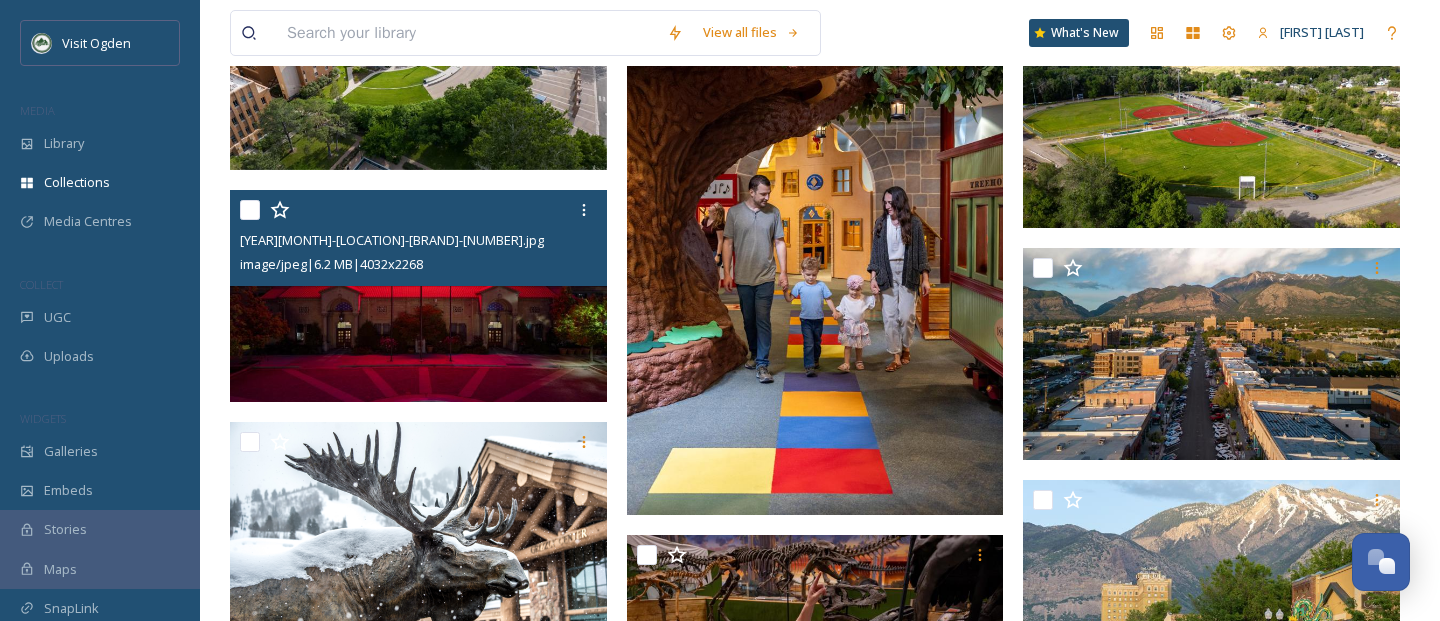 click at bounding box center [421, 210] 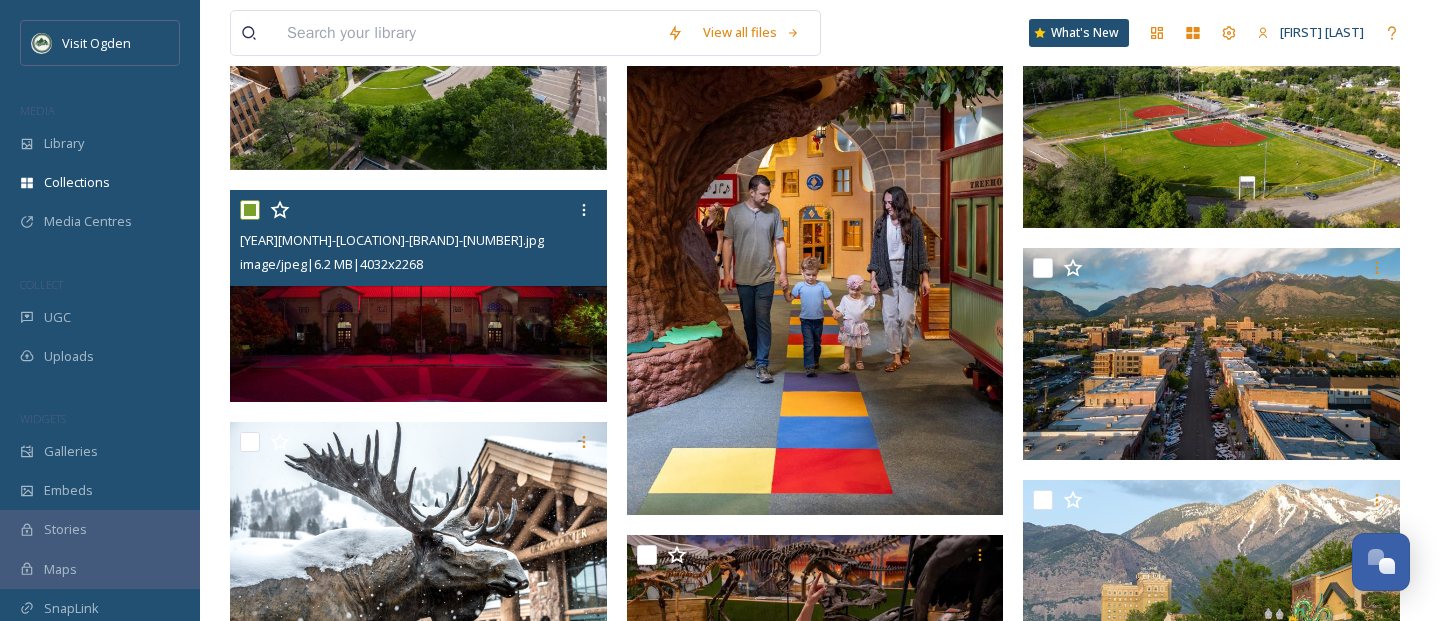 checkbox on "true" 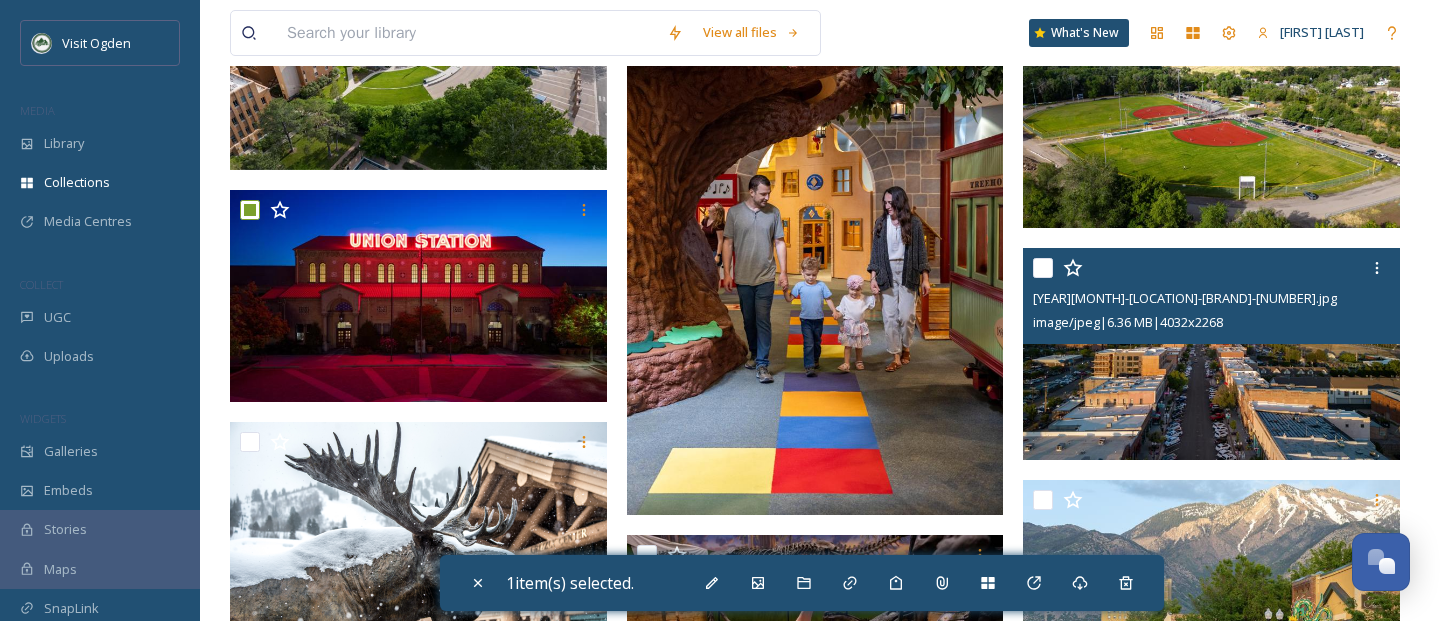 click at bounding box center (1043, 268) 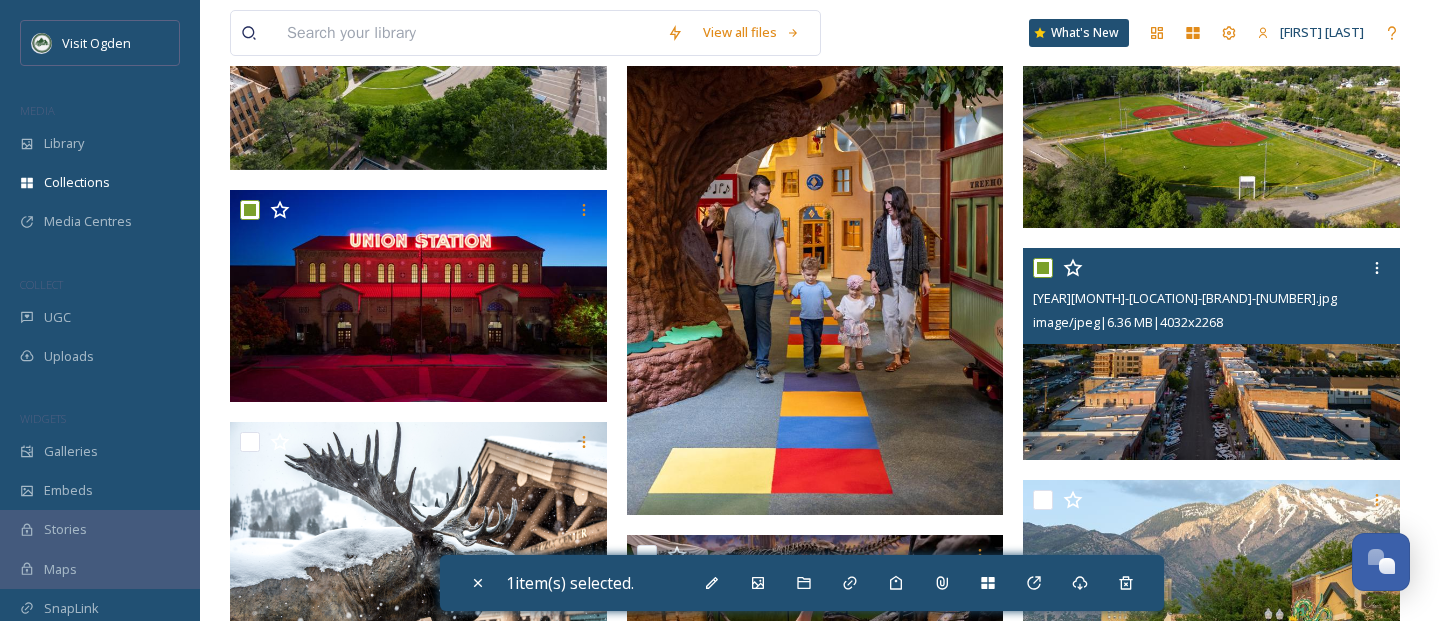checkbox on "true" 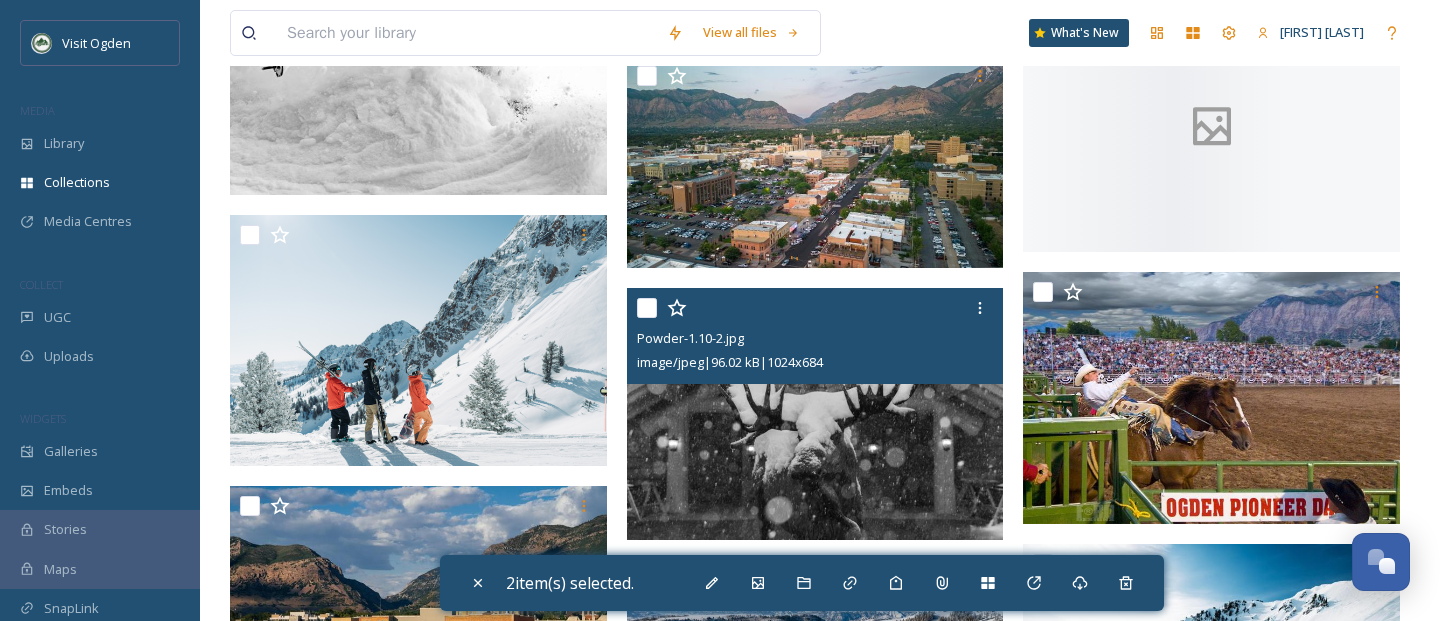 scroll, scrollTop: 4179, scrollLeft: 0, axis: vertical 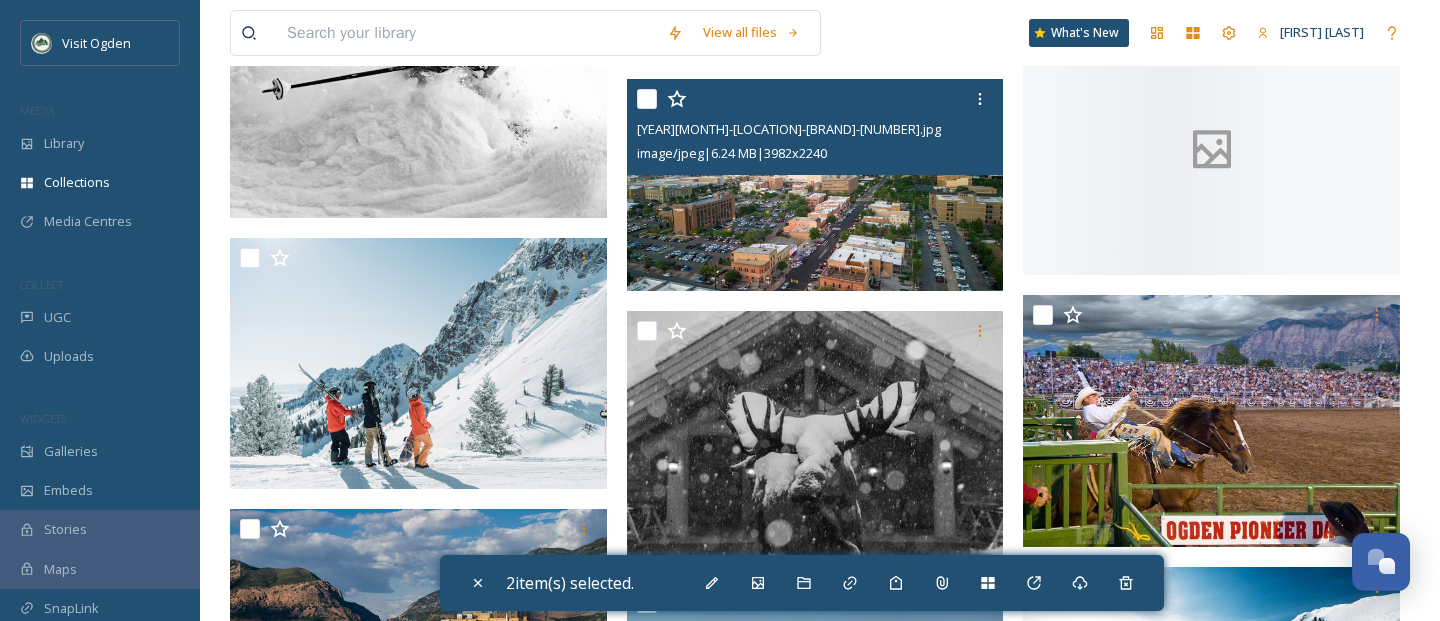 click at bounding box center [647, 99] 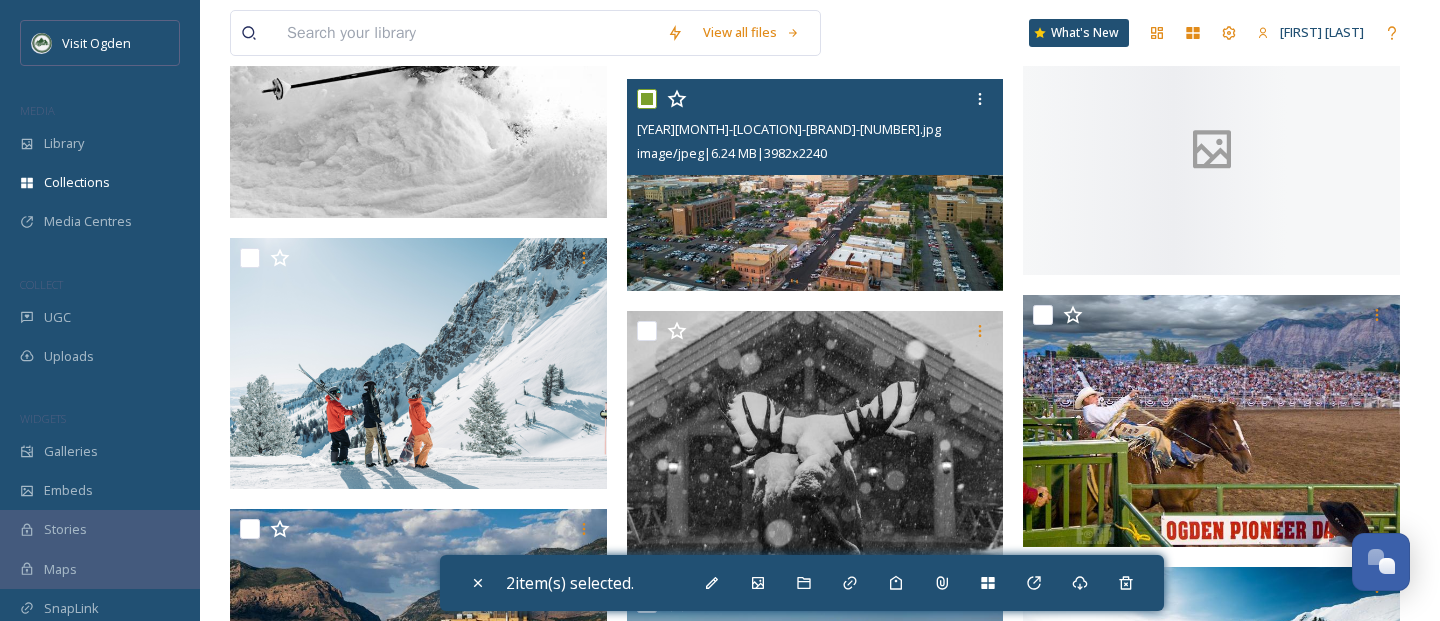 checkbox on "true" 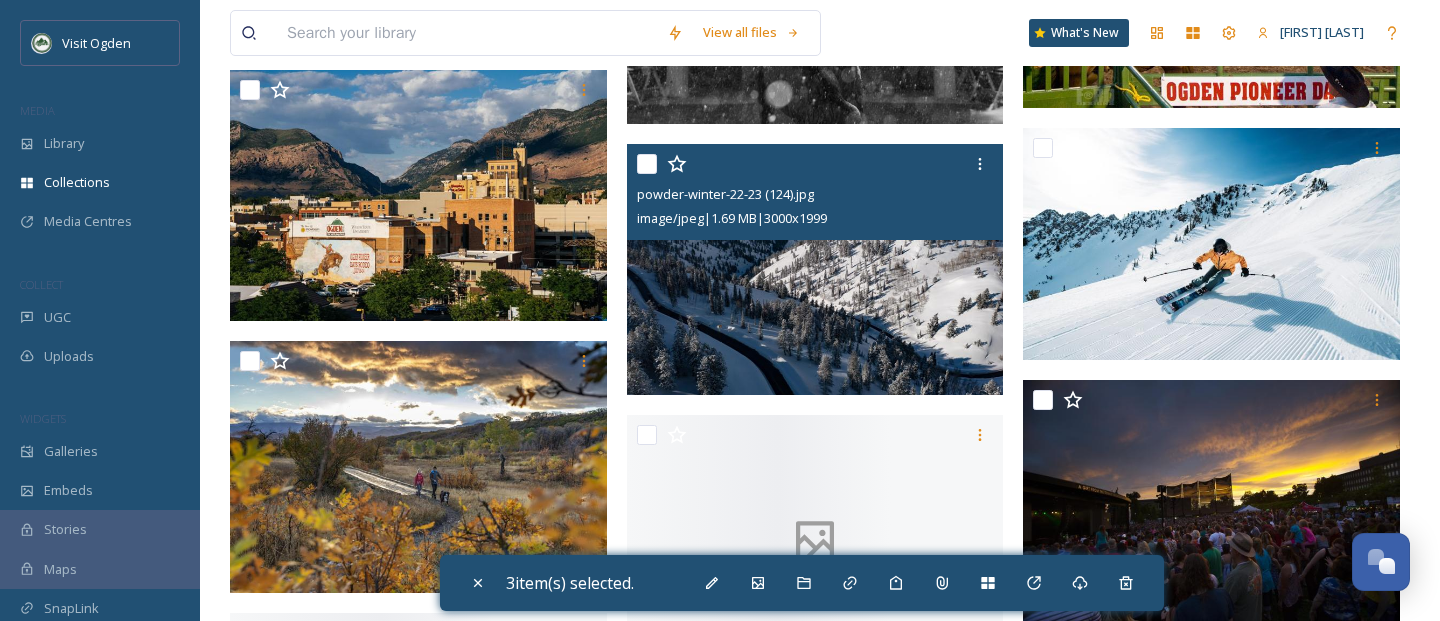 scroll, scrollTop: 4618, scrollLeft: 0, axis: vertical 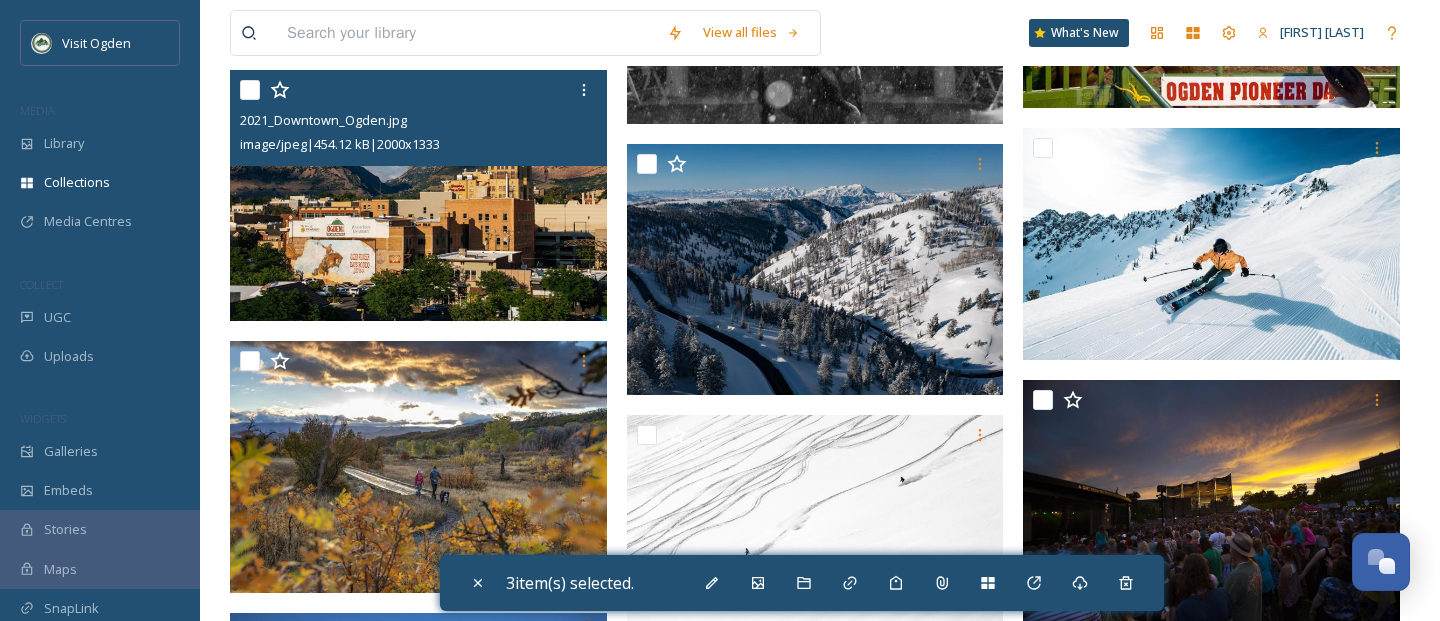click at bounding box center [250, 90] 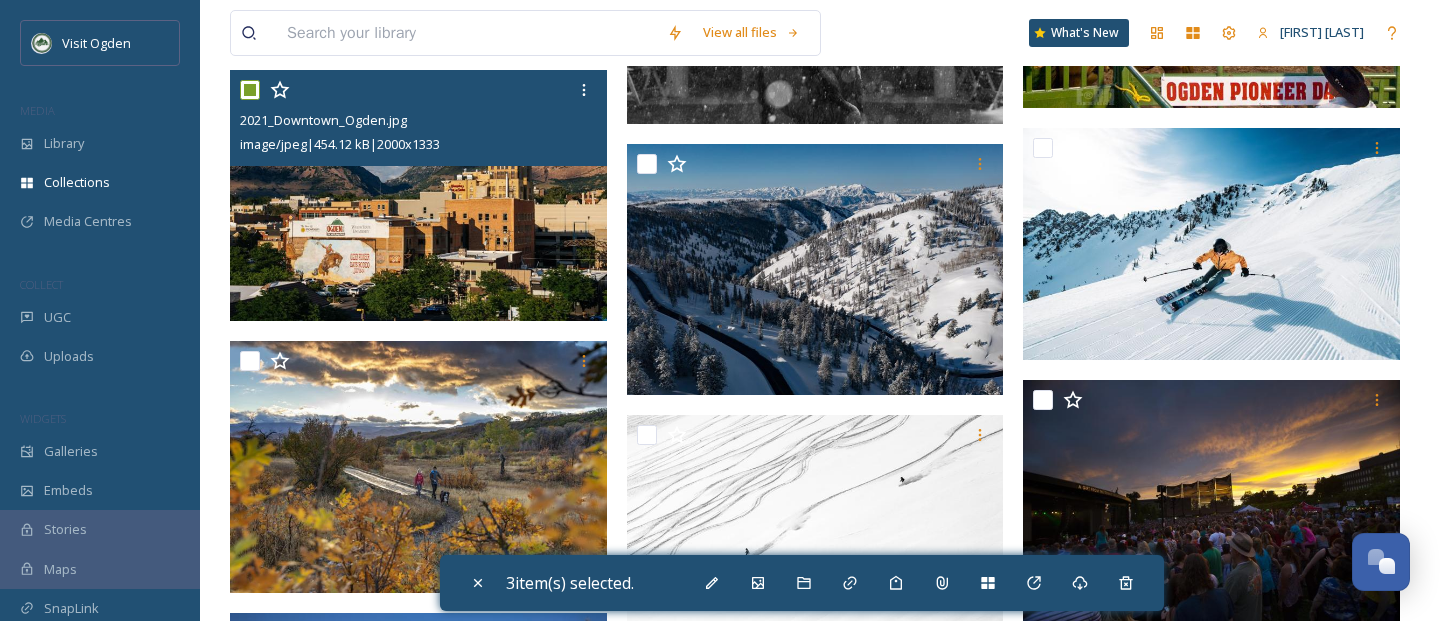 checkbox on "true" 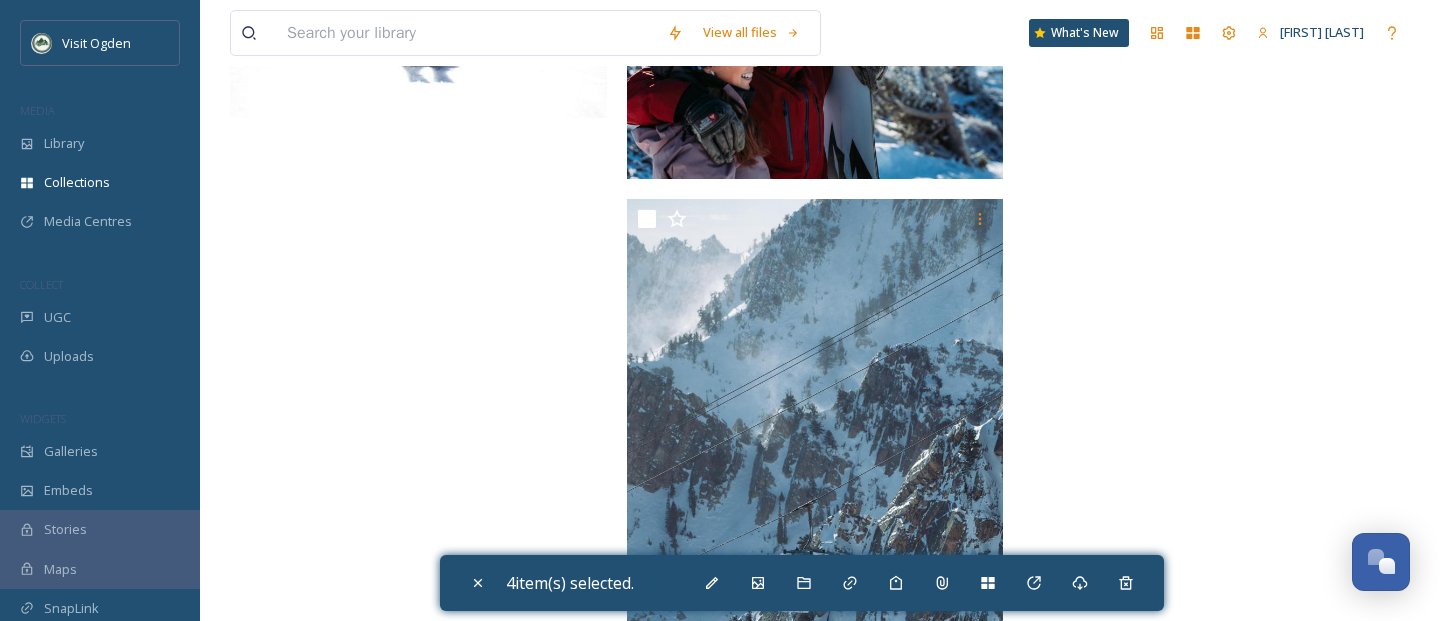 scroll, scrollTop: 5754, scrollLeft: 0, axis: vertical 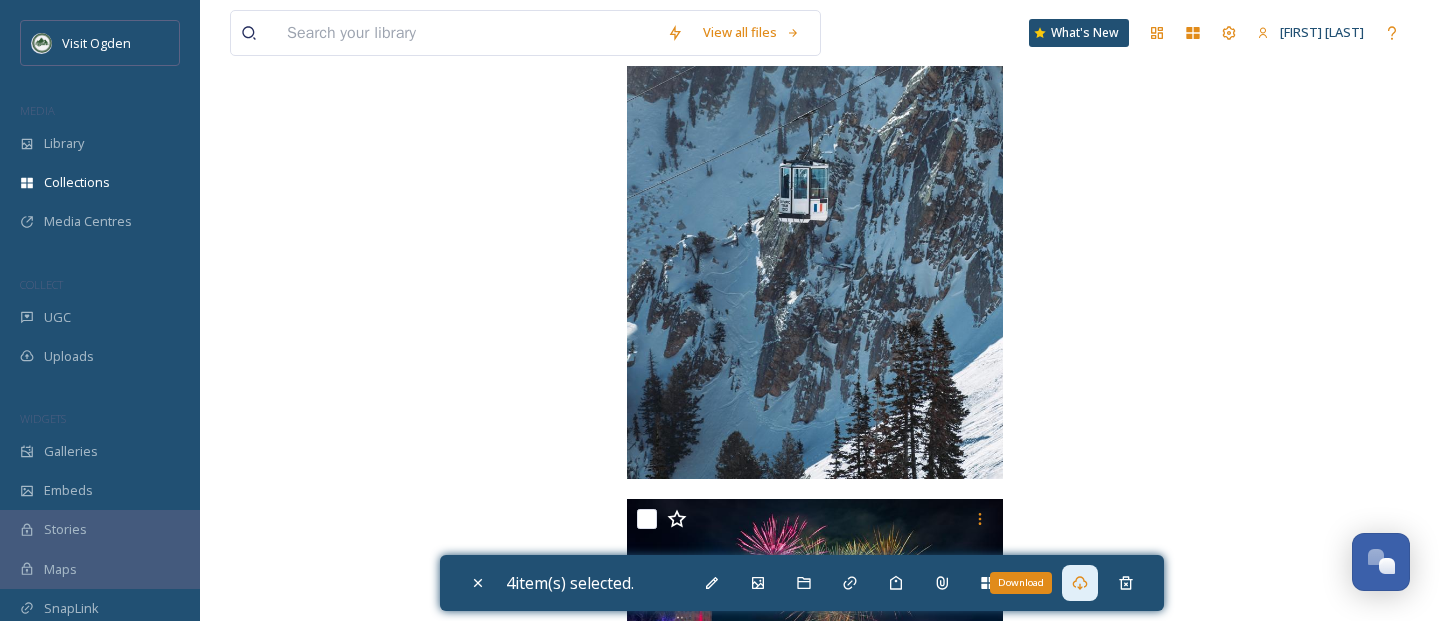 click 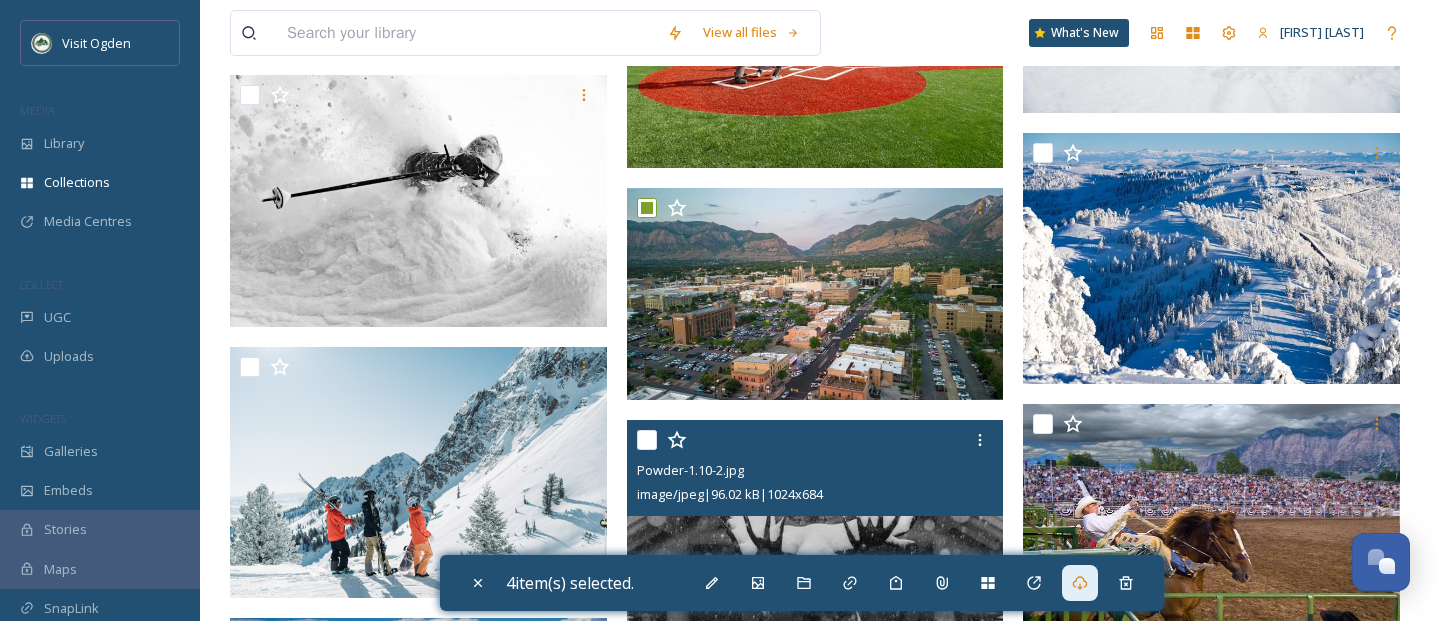 scroll, scrollTop: 4064, scrollLeft: 0, axis: vertical 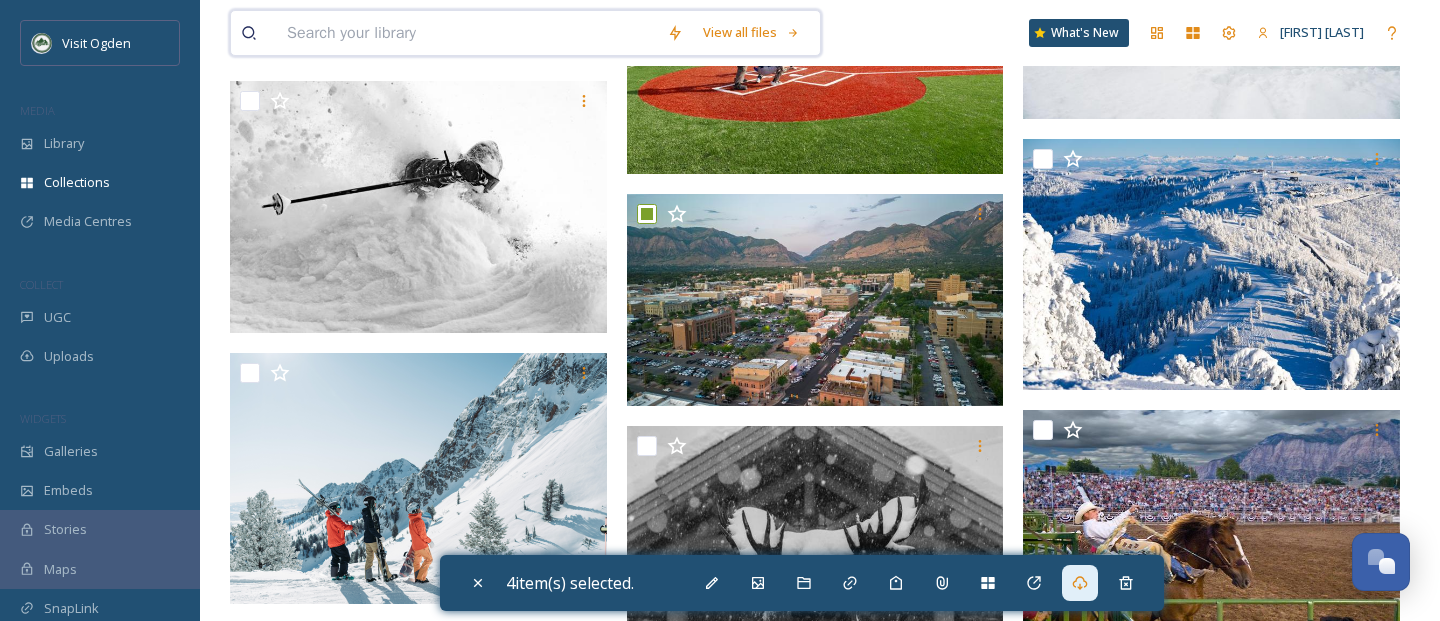 click at bounding box center (467, 33) 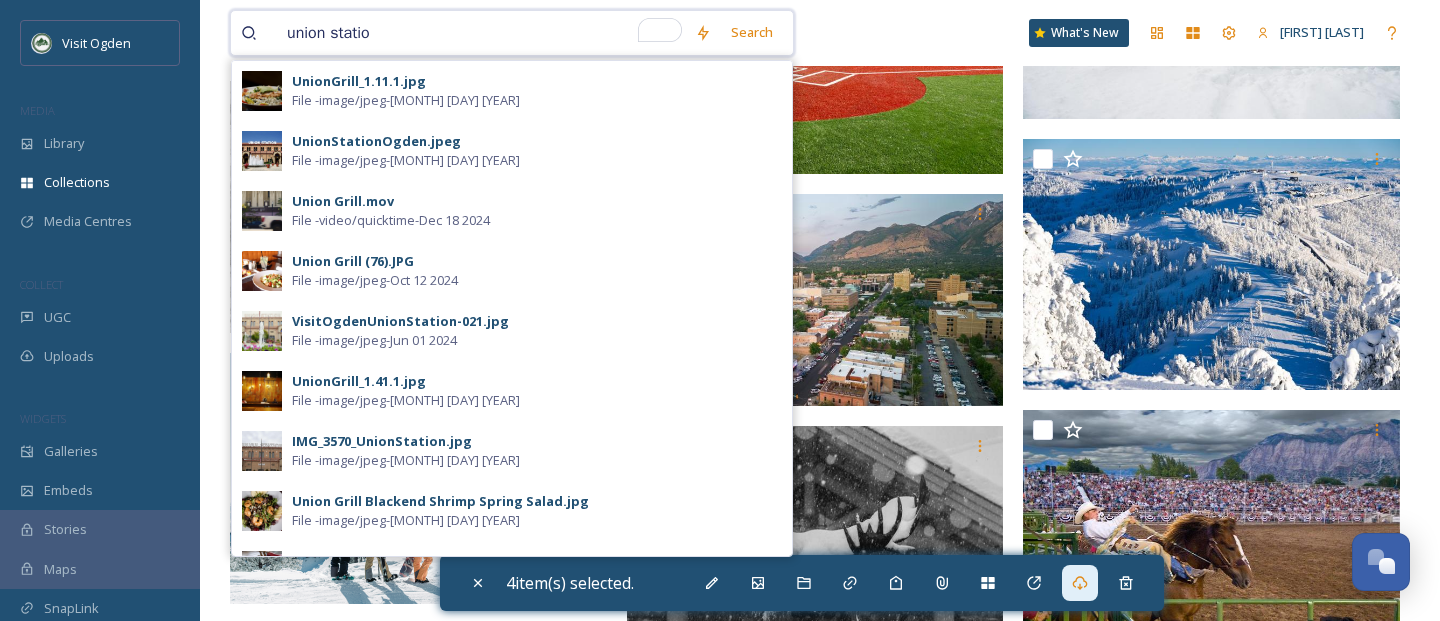 type on "union statiom" 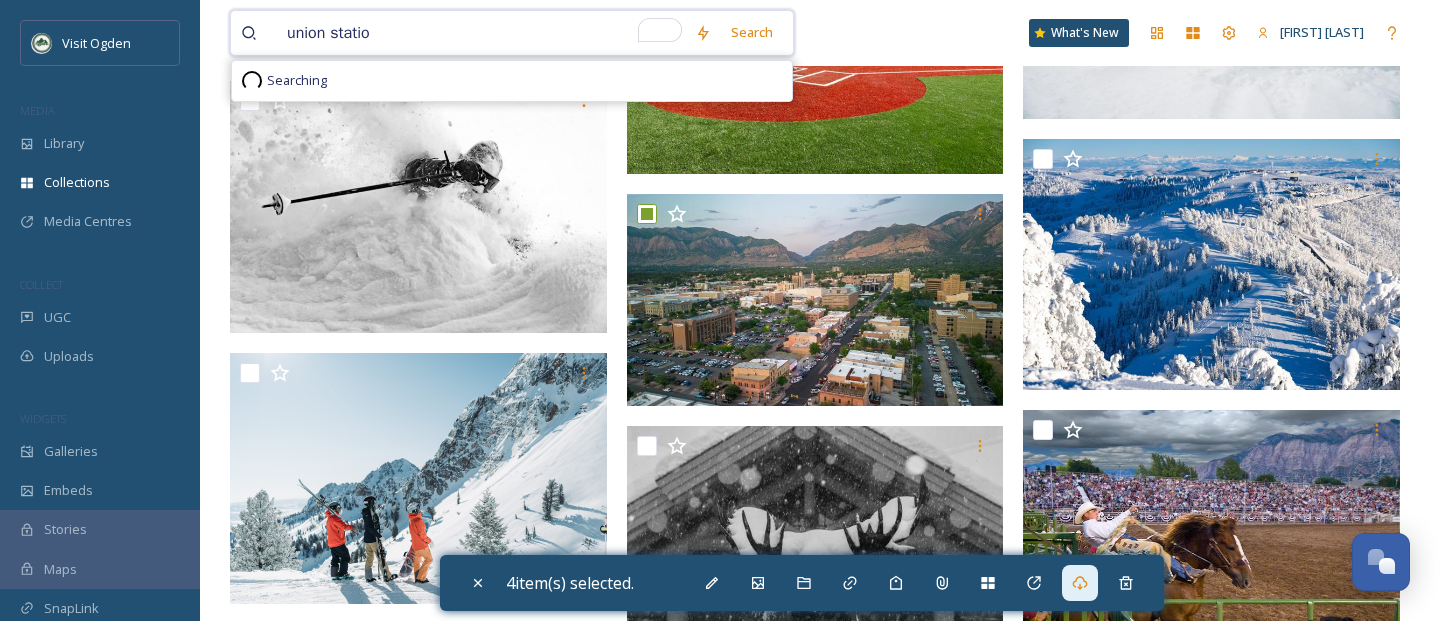type on "union station" 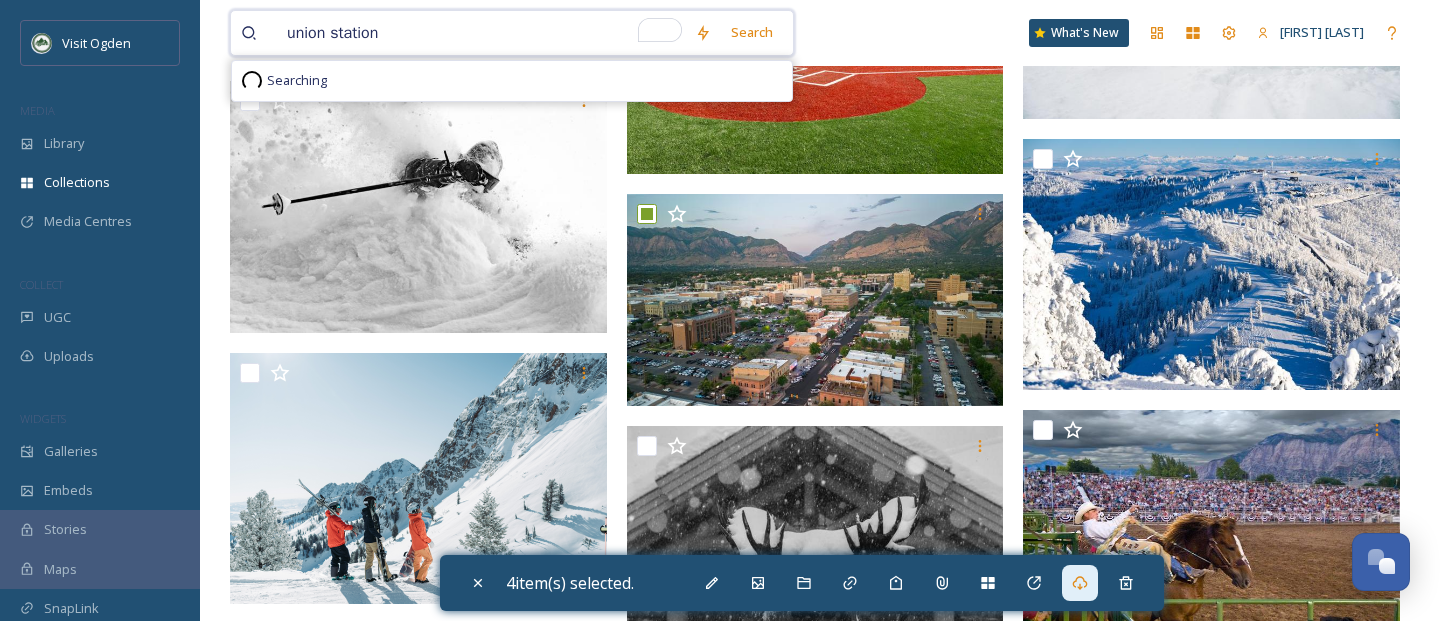 type 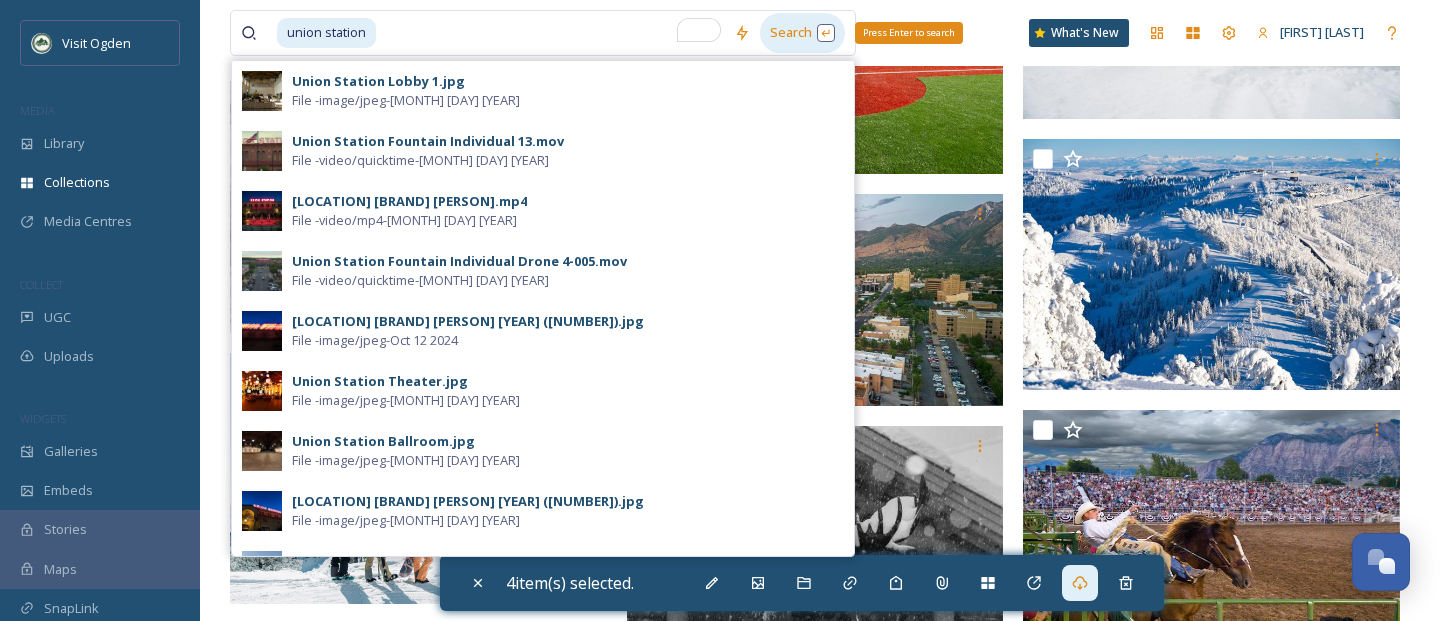 click on "Search Press Enter to search" at bounding box center [802, 32] 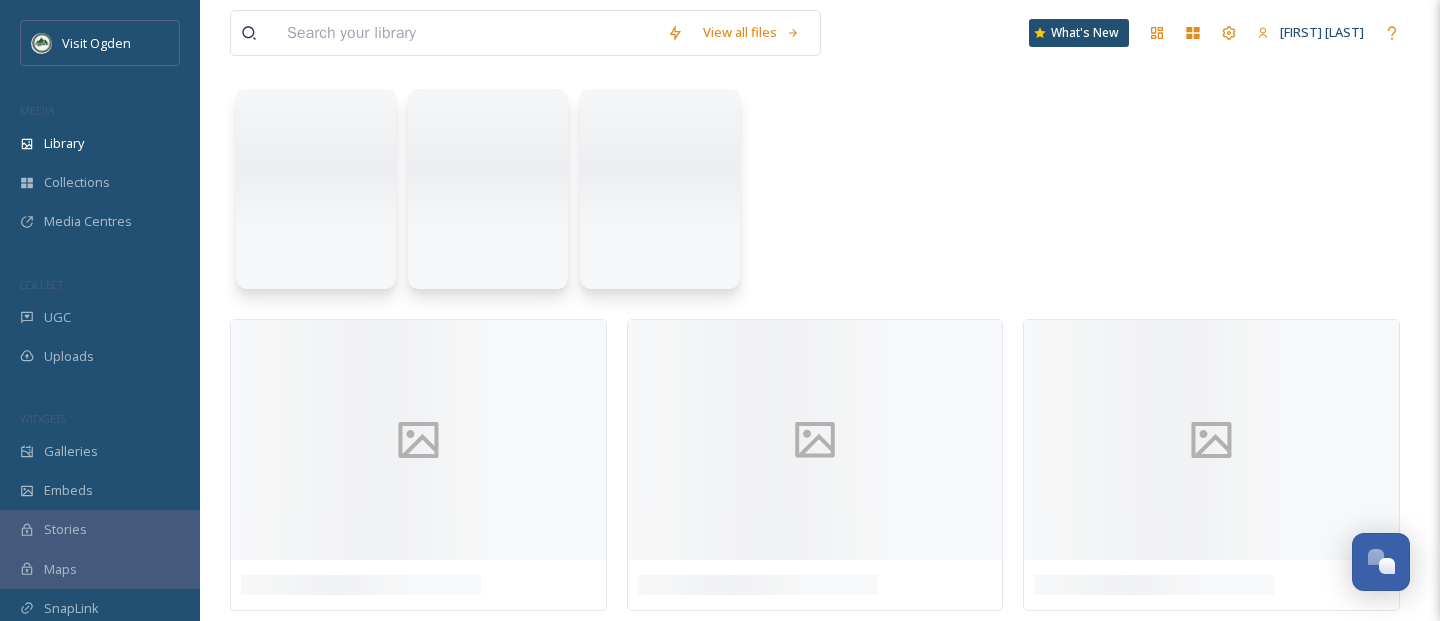 scroll, scrollTop: 0, scrollLeft: 0, axis: both 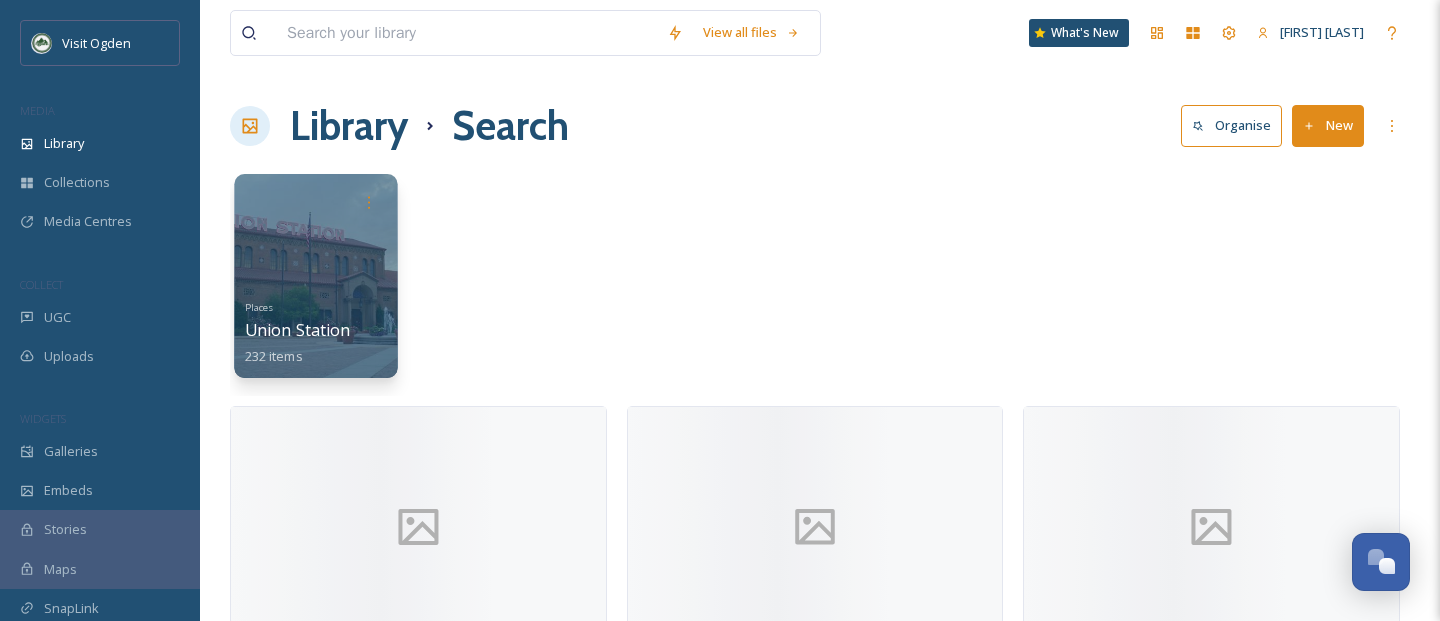 click at bounding box center (315, 276) 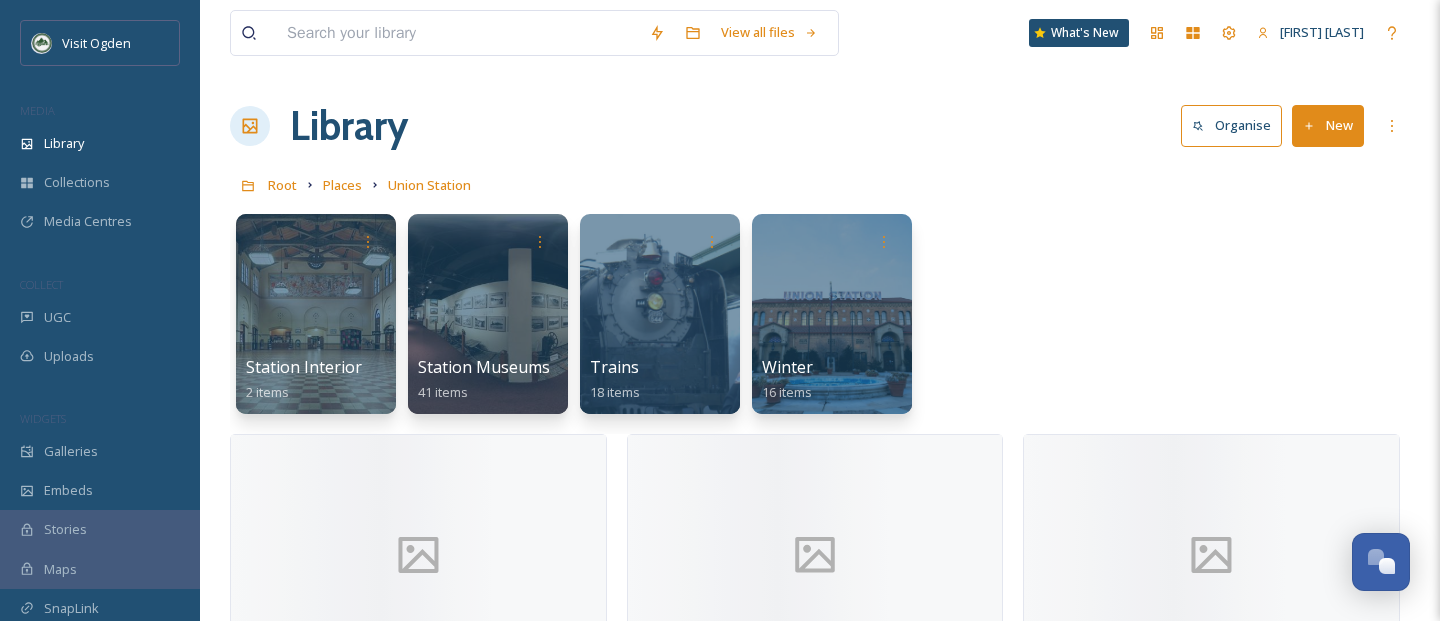 click on "Library Organise New" at bounding box center (820, 126) 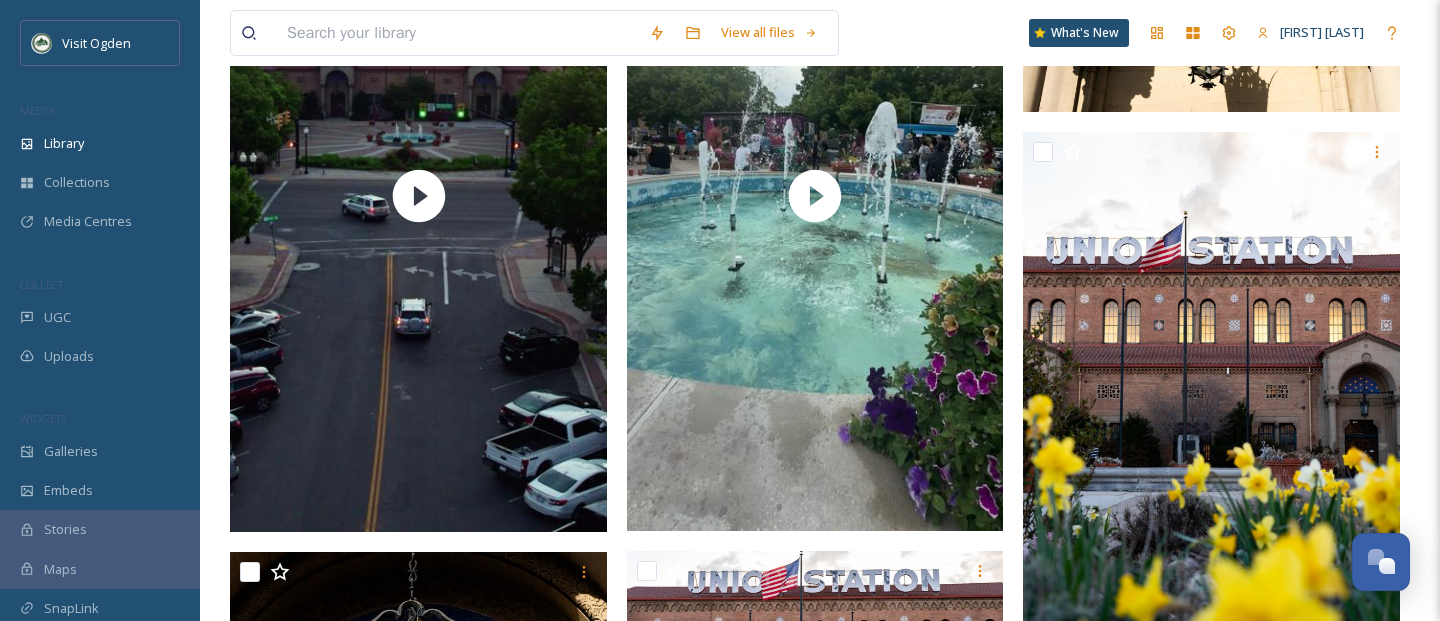 scroll, scrollTop: 2717, scrollLeft: 0, axis: vertical 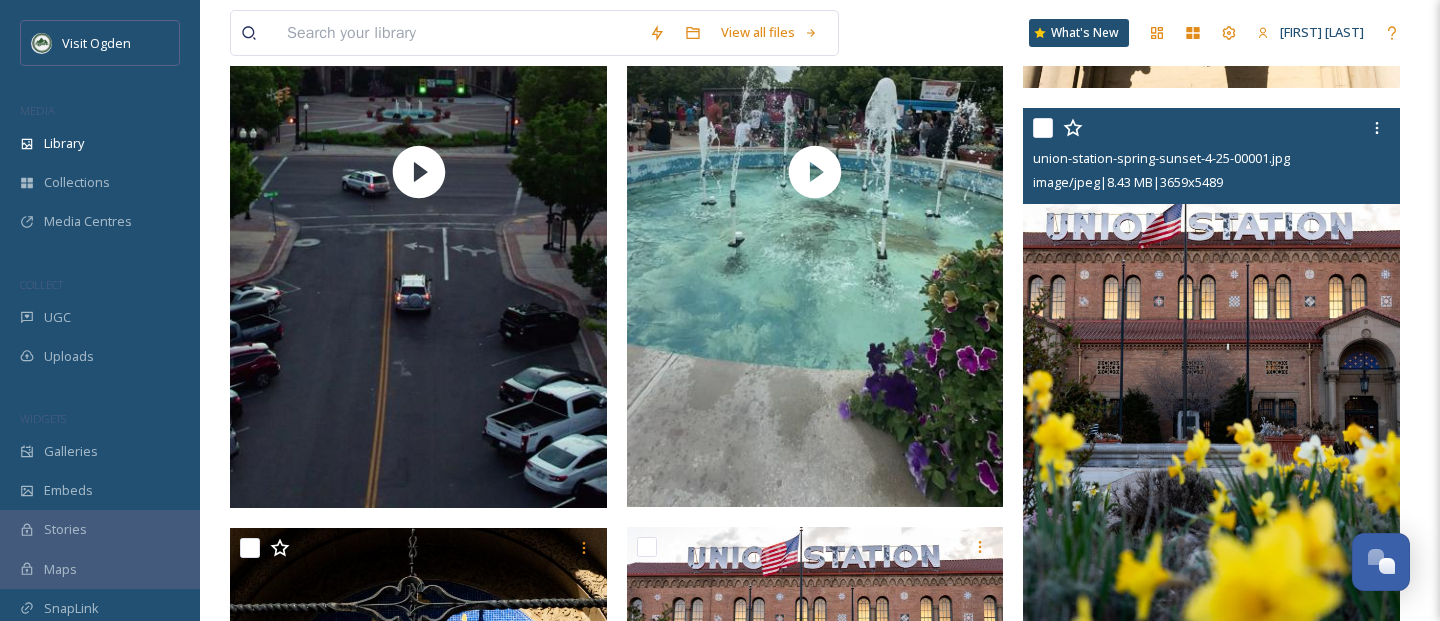 click at bounding box center (1043, 128) 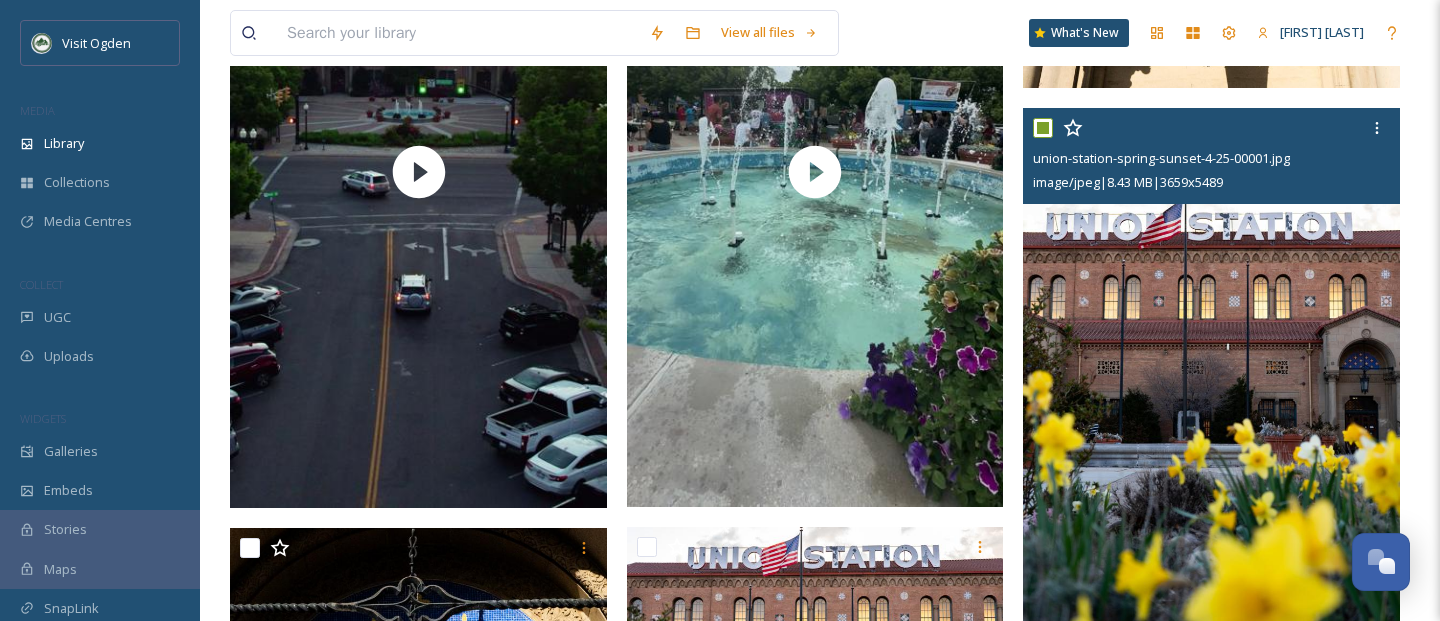 checkbox on "true" 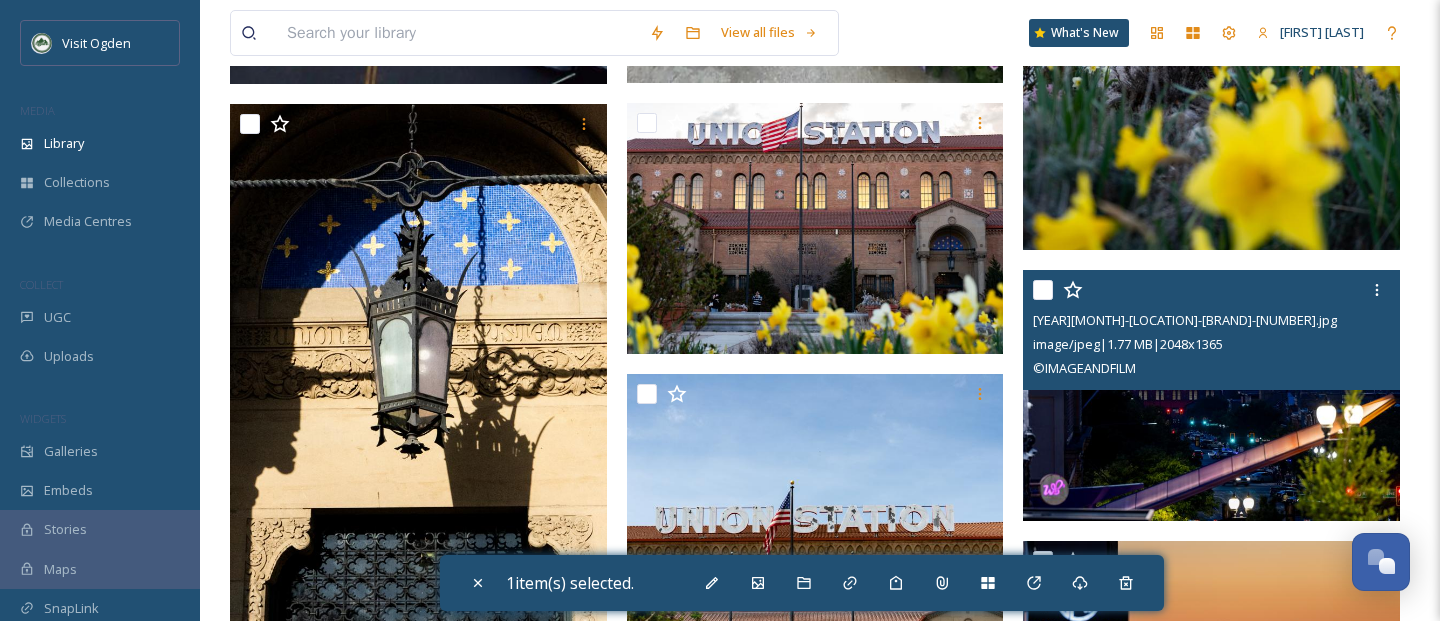 scroll, scrollTop: 3158, scrollLeft: 0, axis: vertical 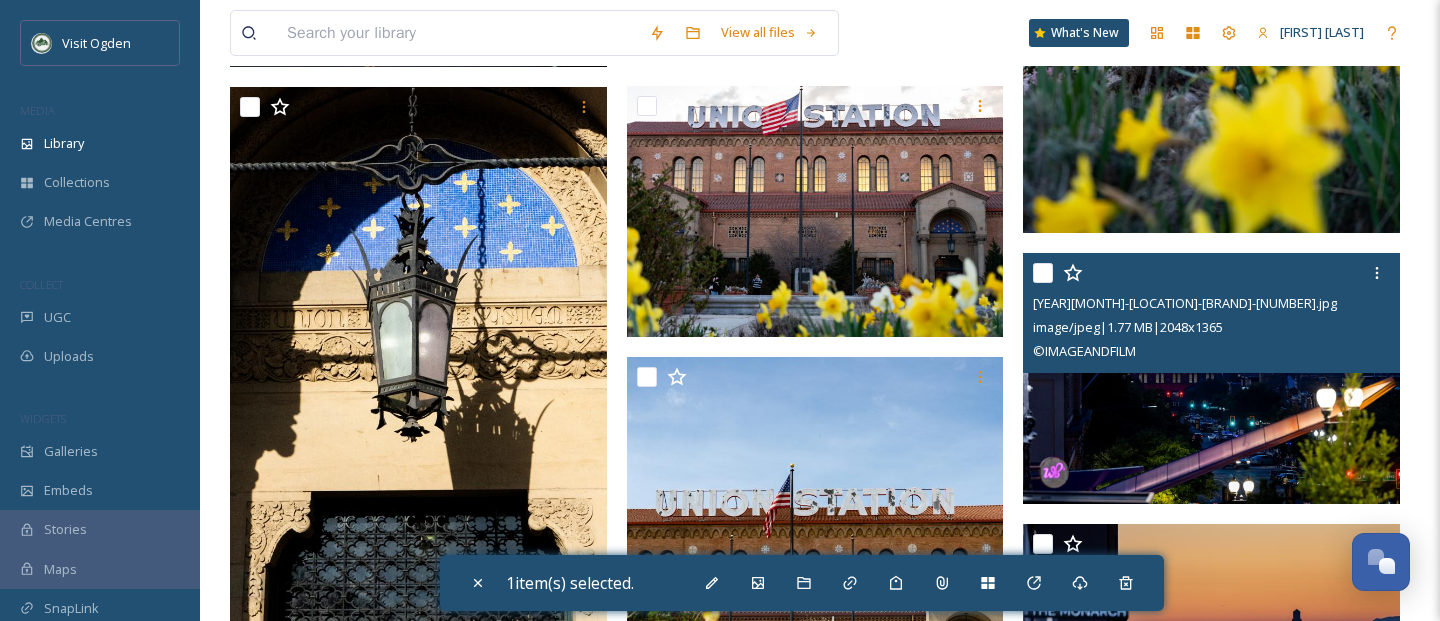 click at bounding box center [1043, 273] 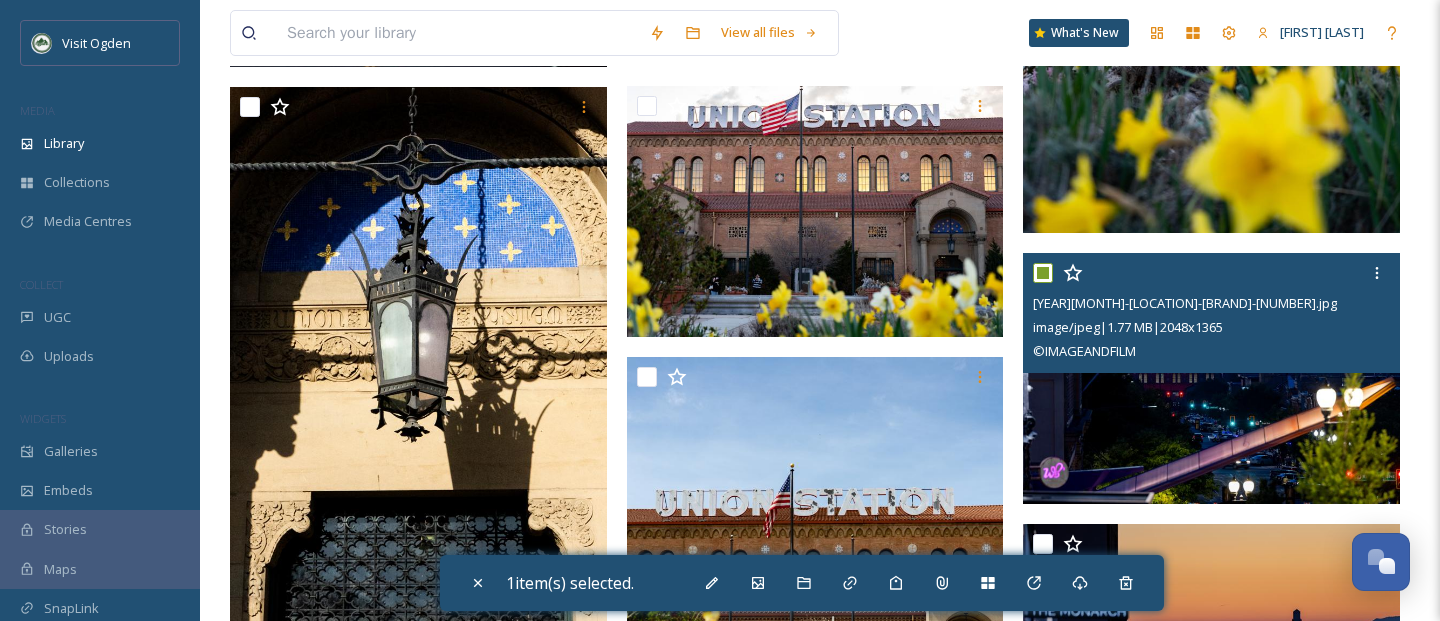 checkbox on "true" 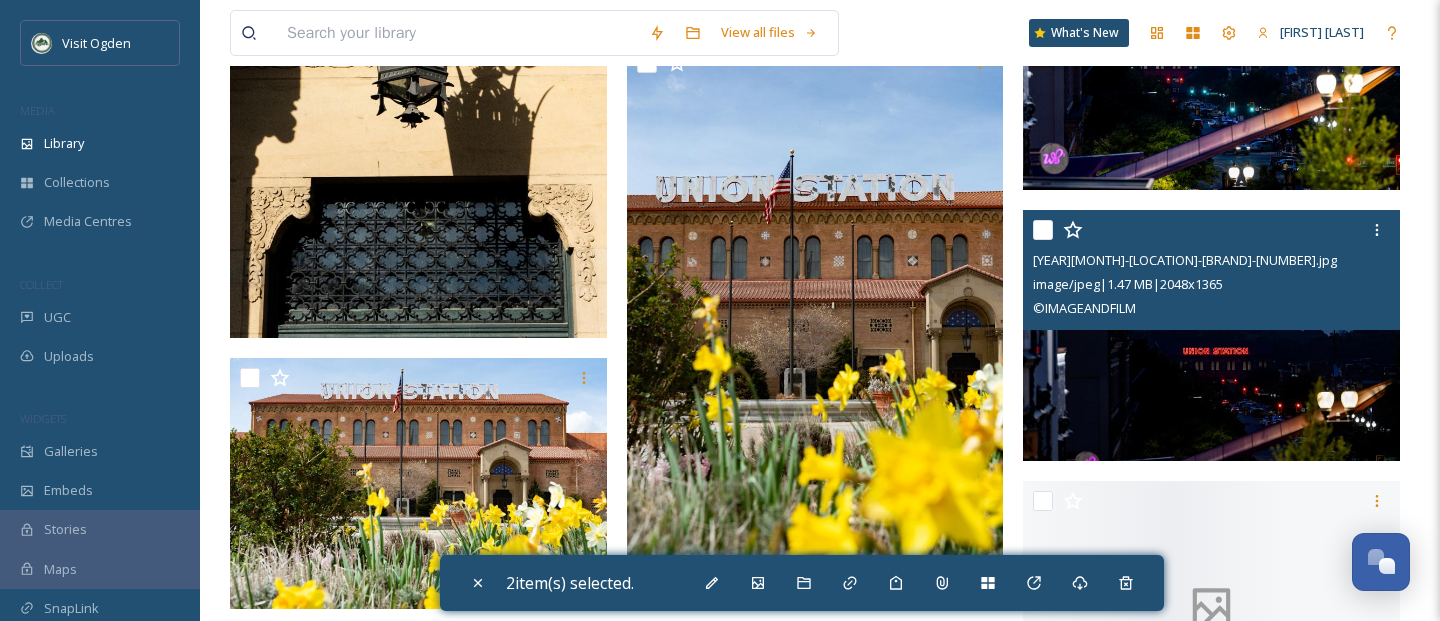 scroll, scrollTop: 3480, scrollLeft: 0, axis: vertical 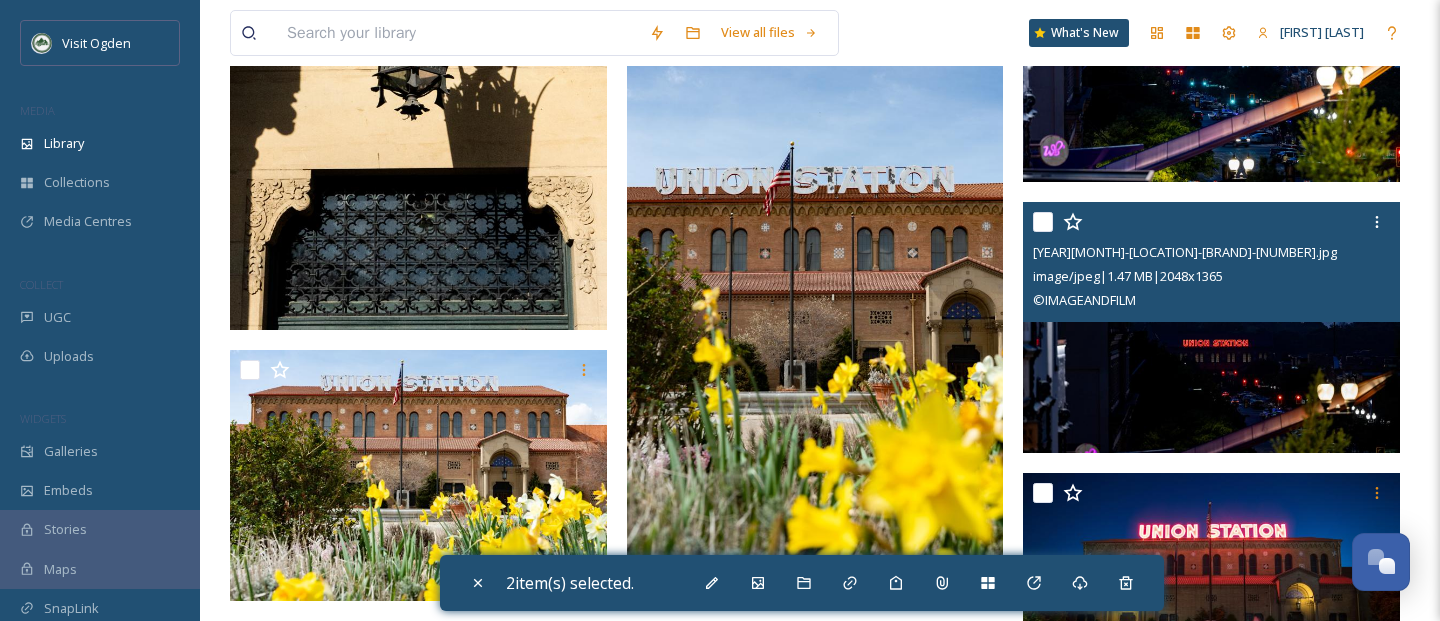 click at bounding box center [1043, 222] 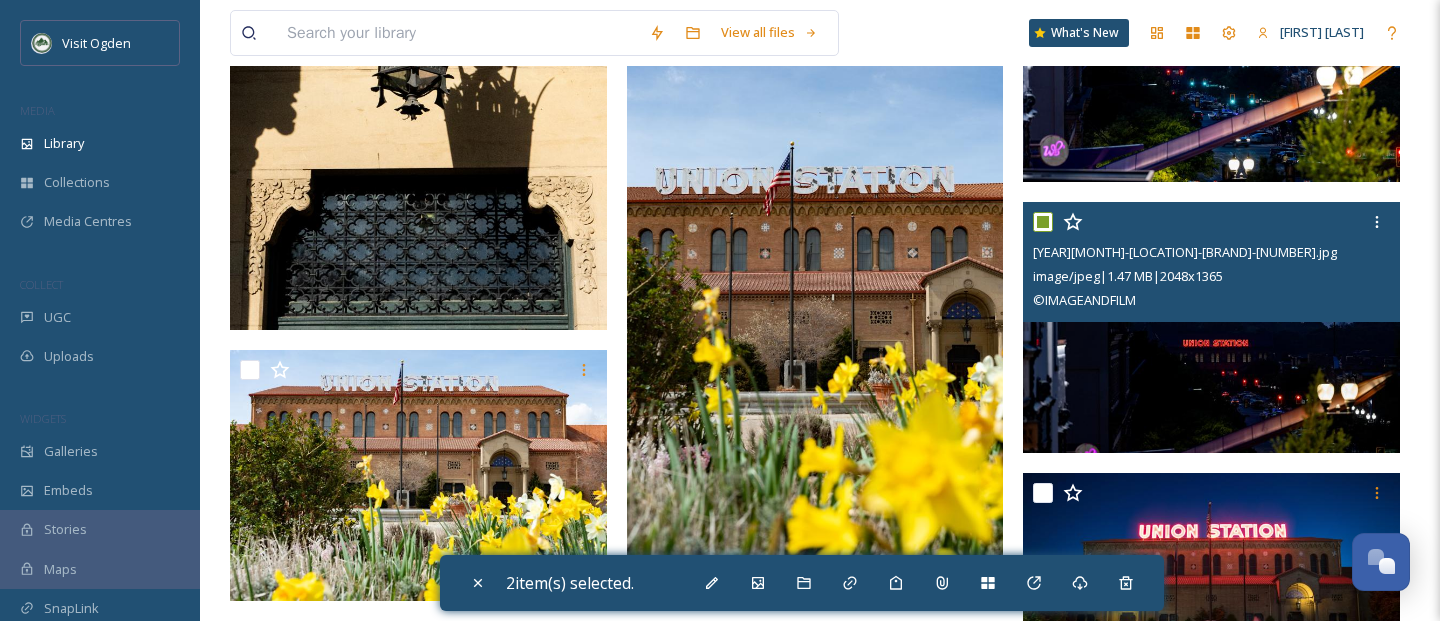 checkbox on "true" 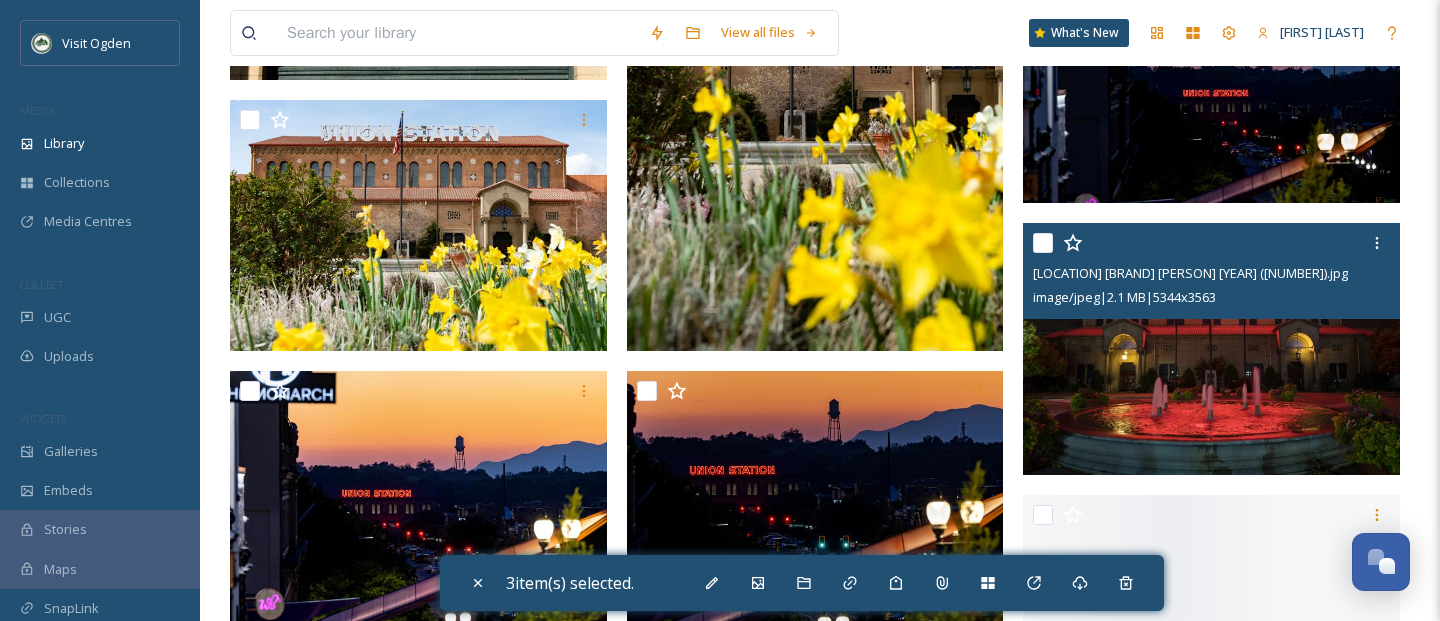 scroll, scrollTop: 3731, scrollLeft: 0, axis: vertical 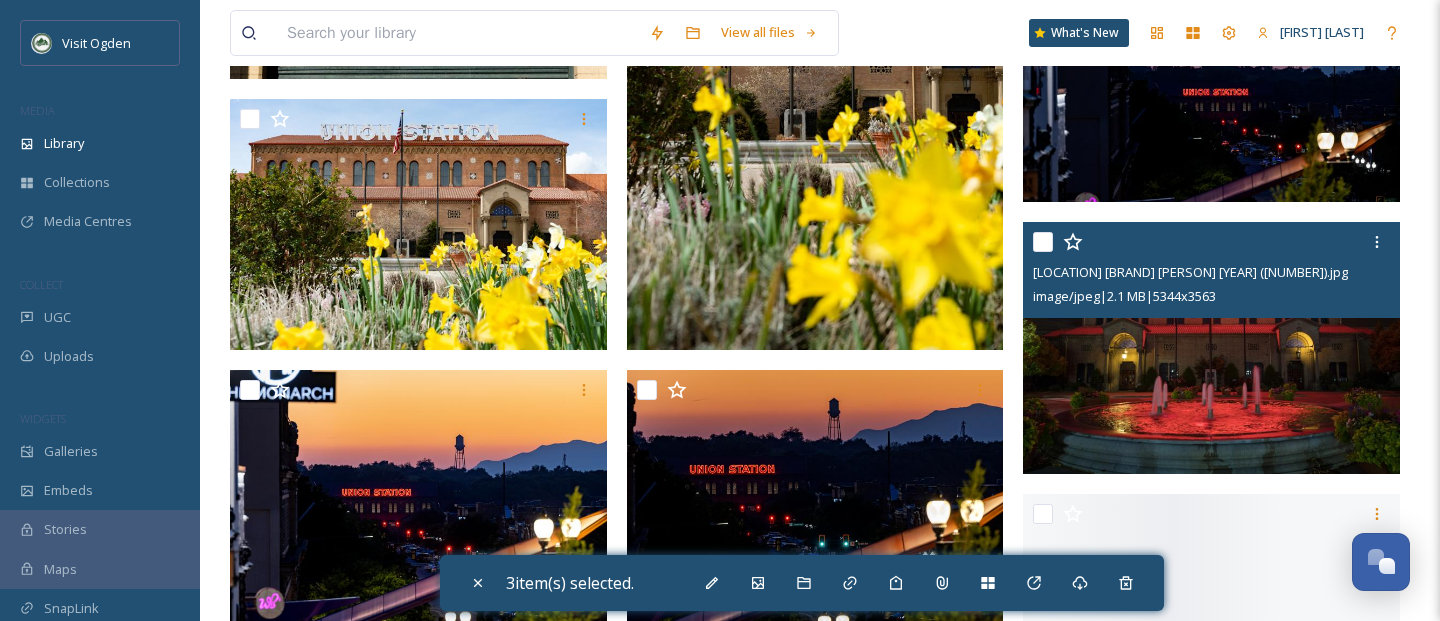click at bounding box center [1043, 242] 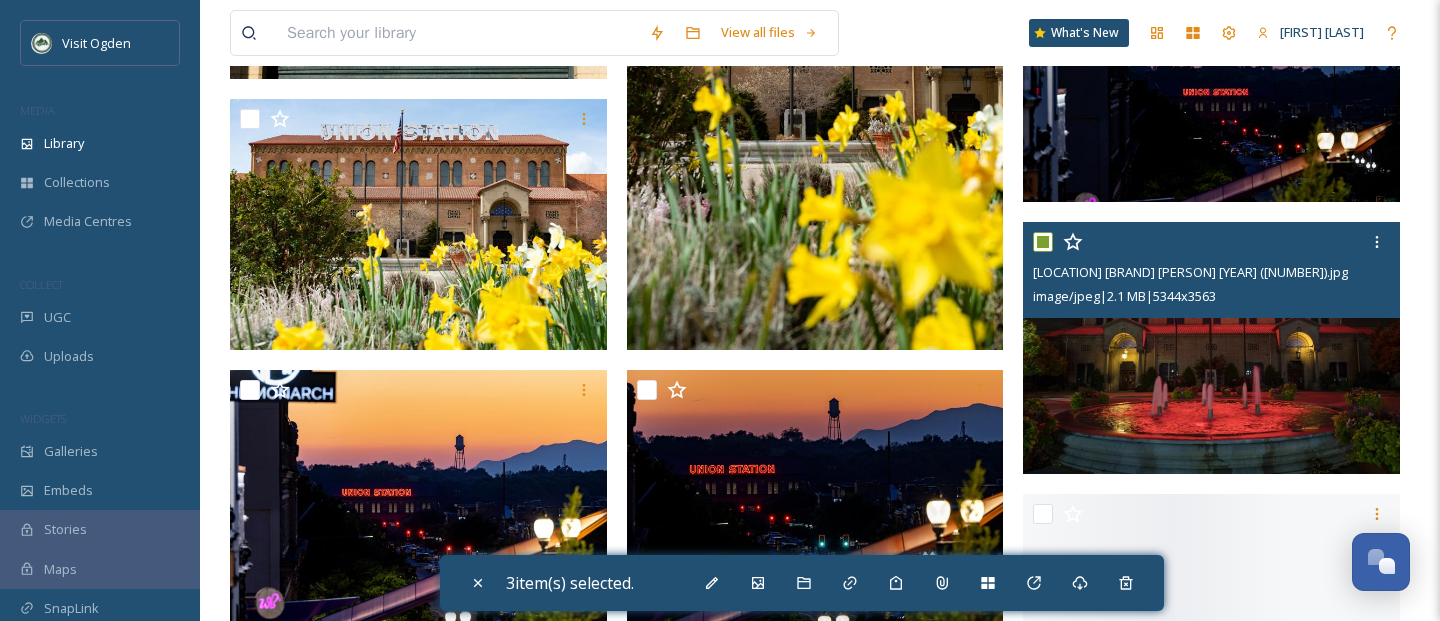 checkbox on "true" 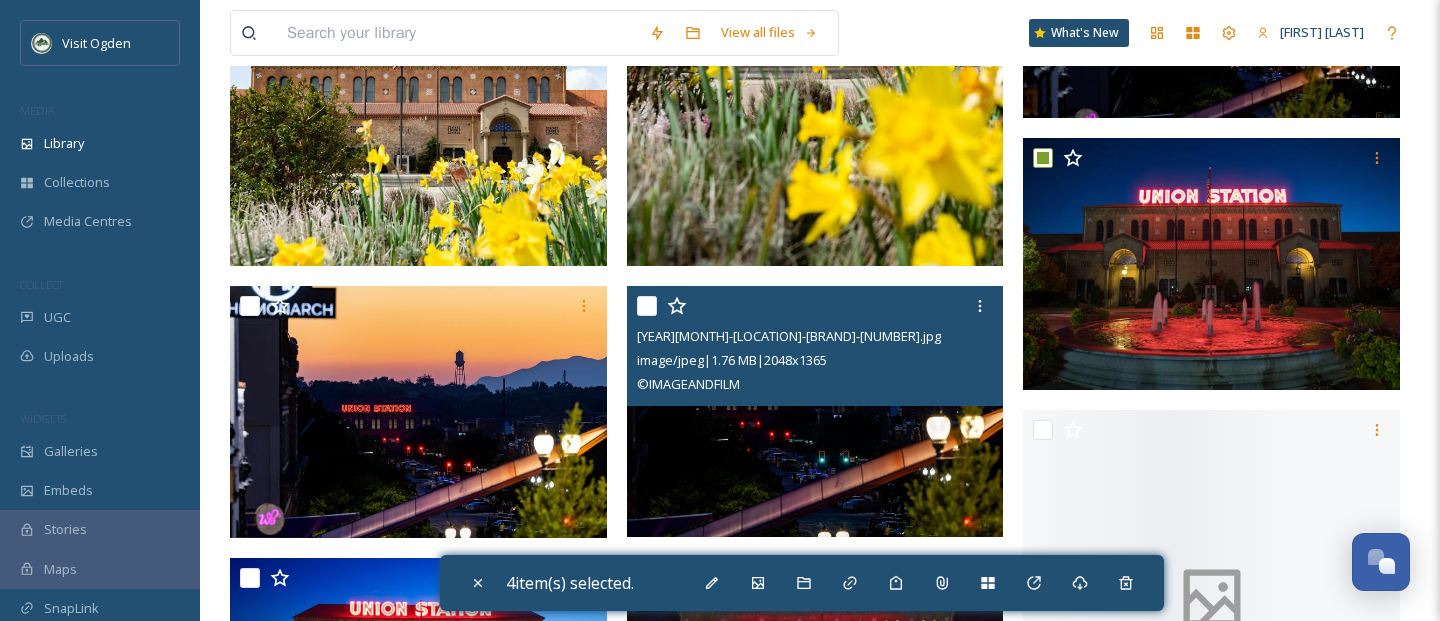 scroll, scrollTop: 3820, scrollLeft: 0, axis: vertical 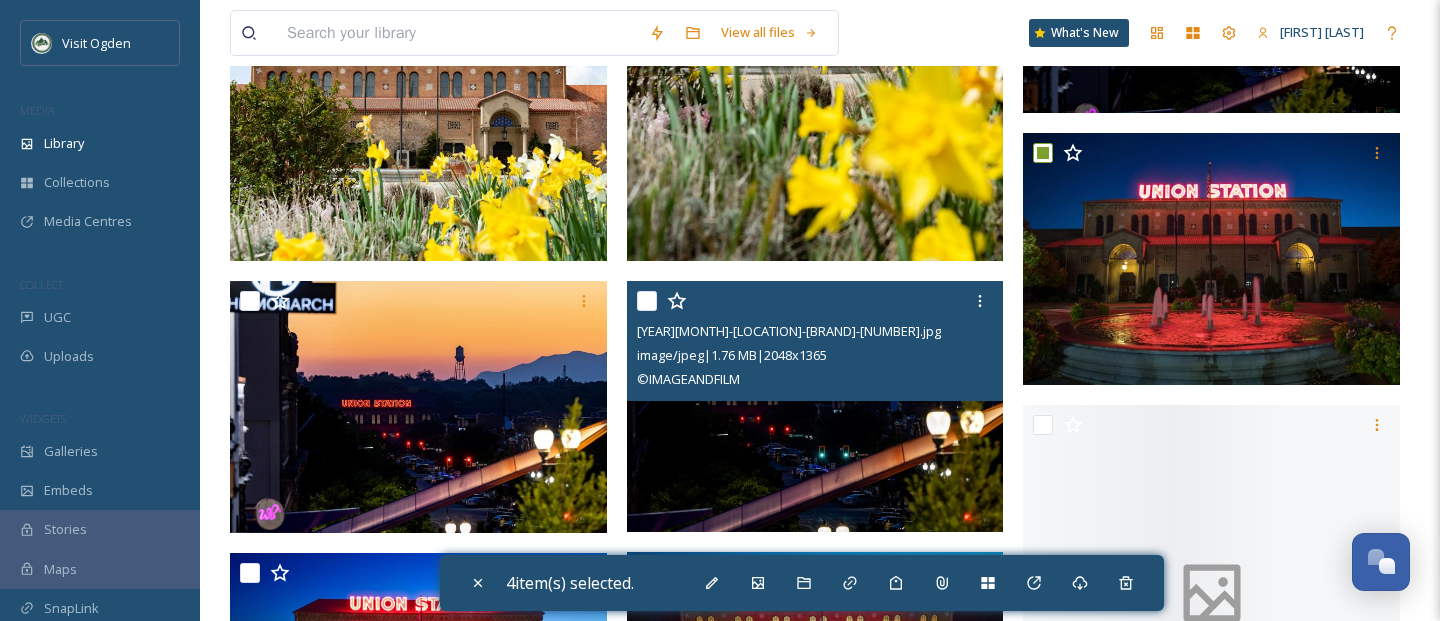 click at bounding box center (647, 301) 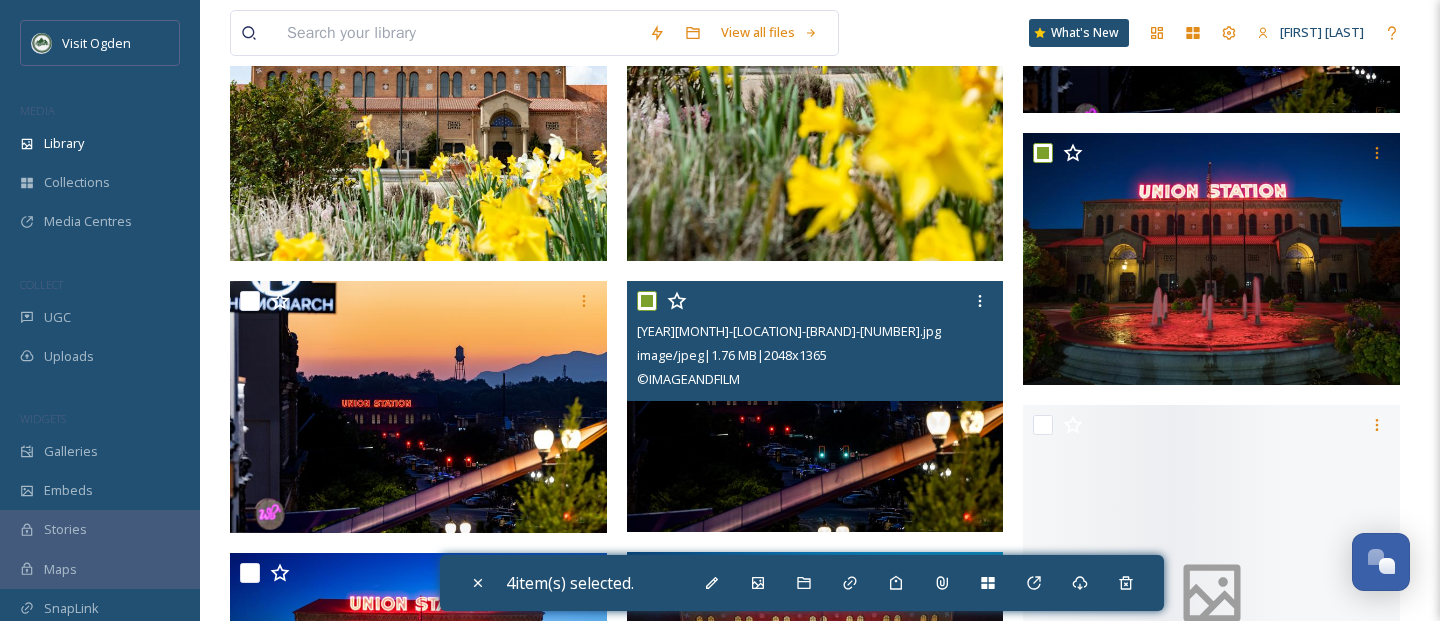 checkbox on "true" 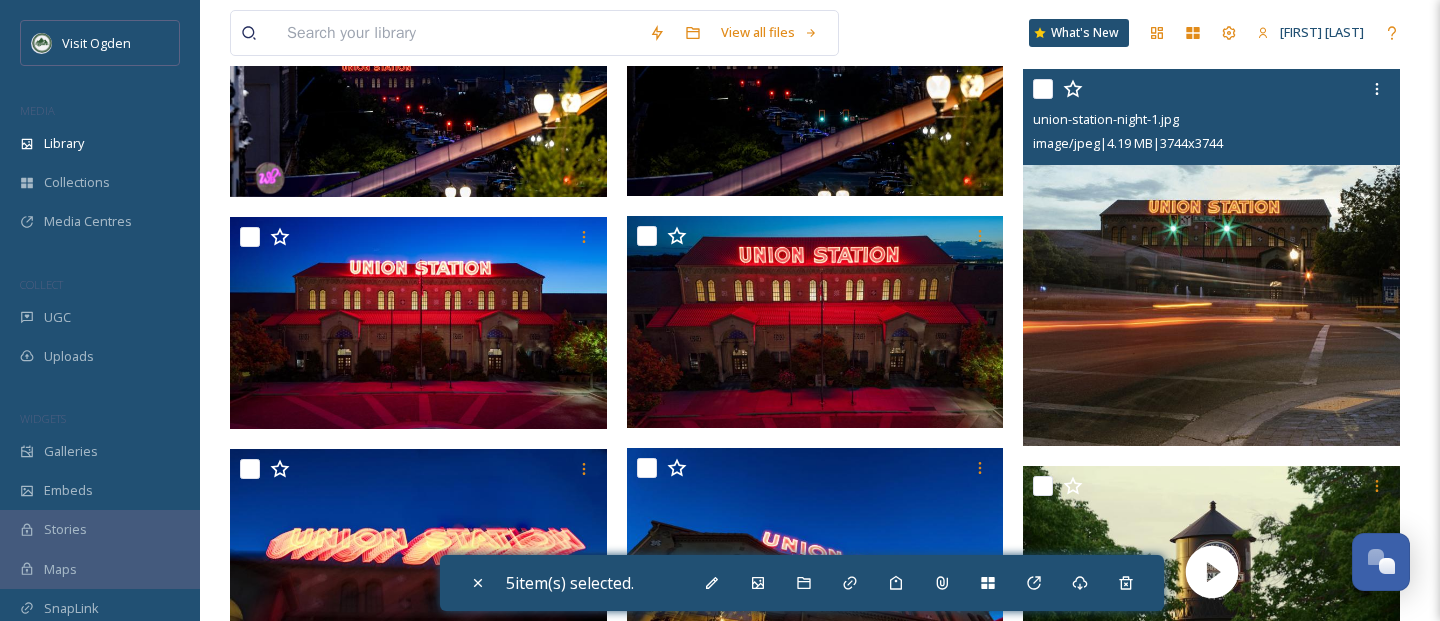 scroll, scrollTop: 4153, scrollLeft: 0, axis: vertical 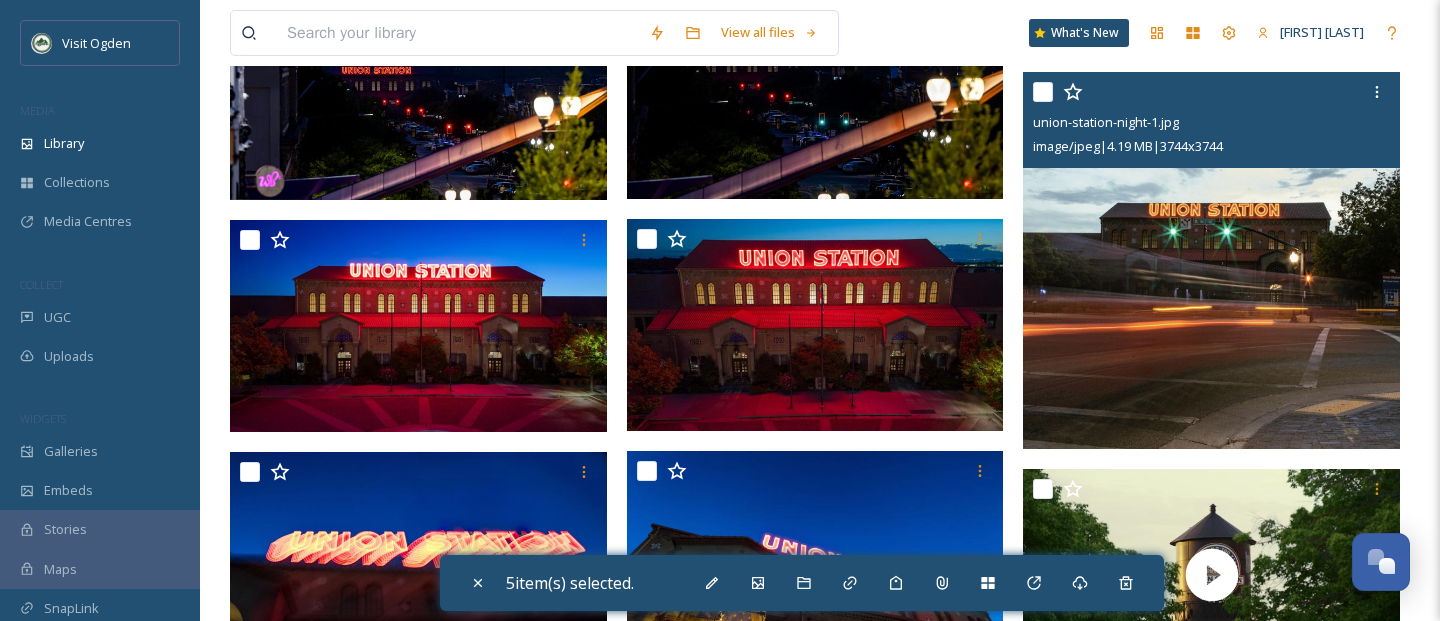 click at bounding box center (1043, 92) 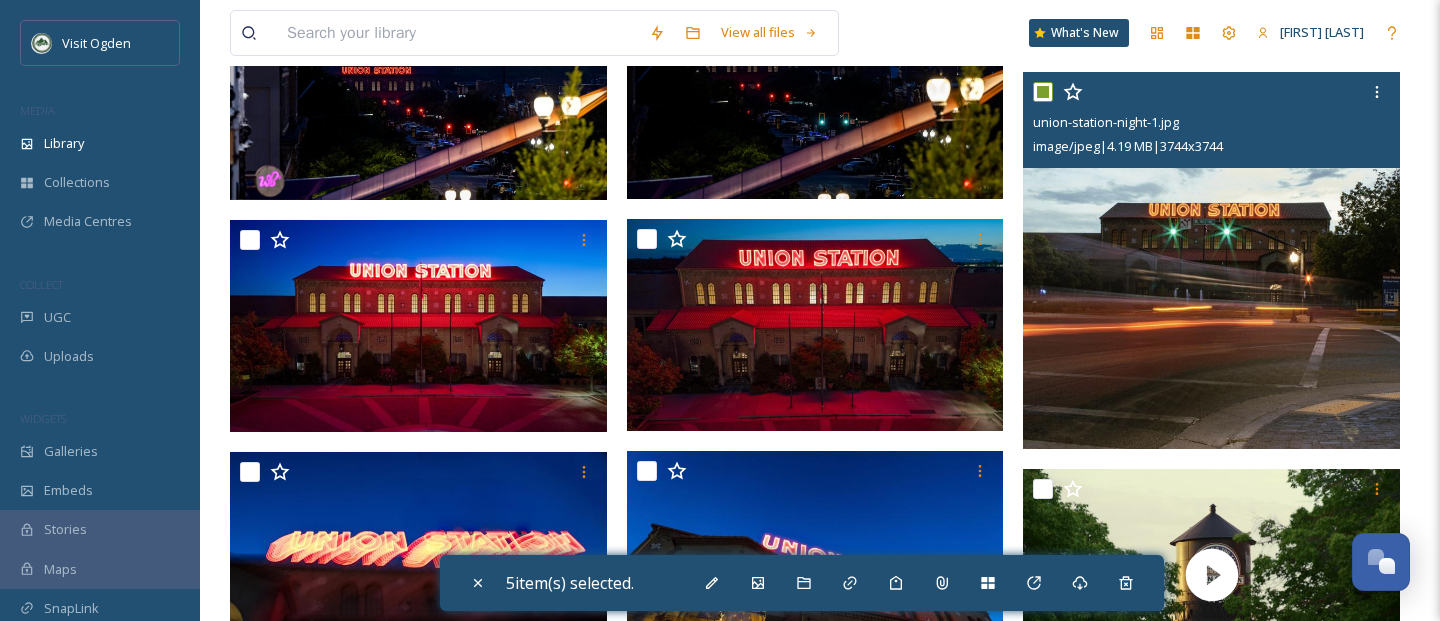 checkbox on "true" 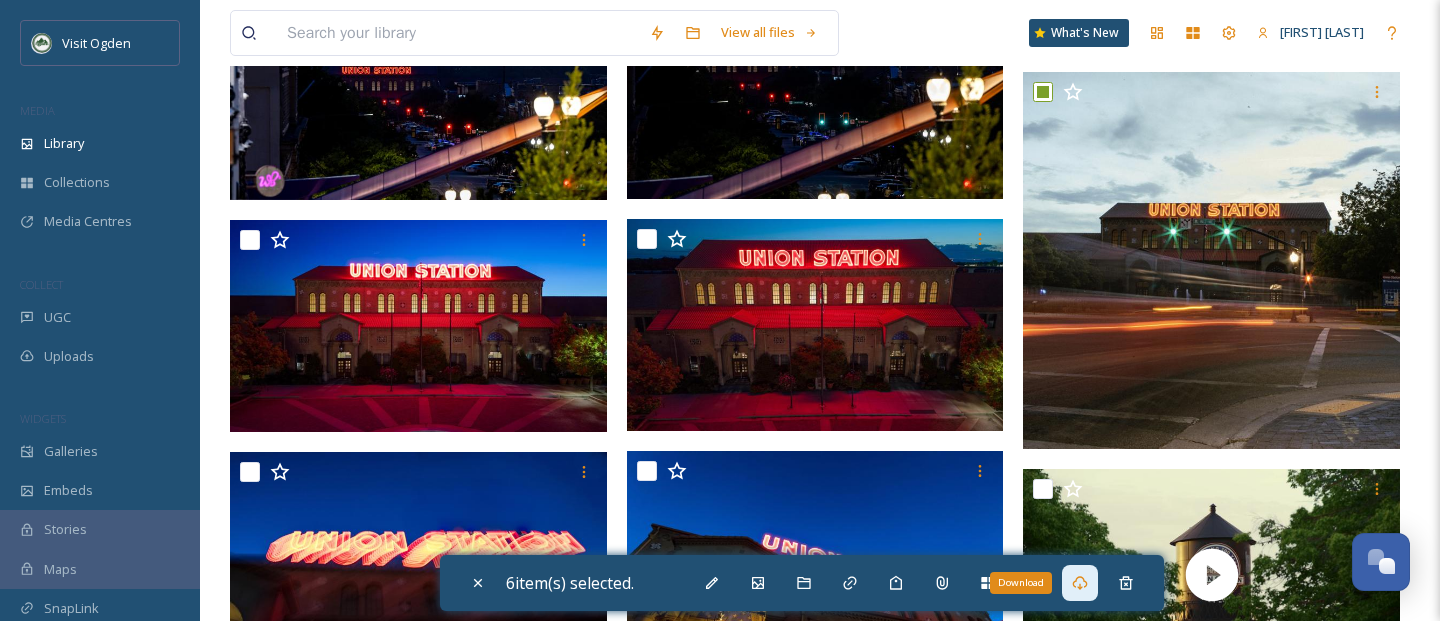 click 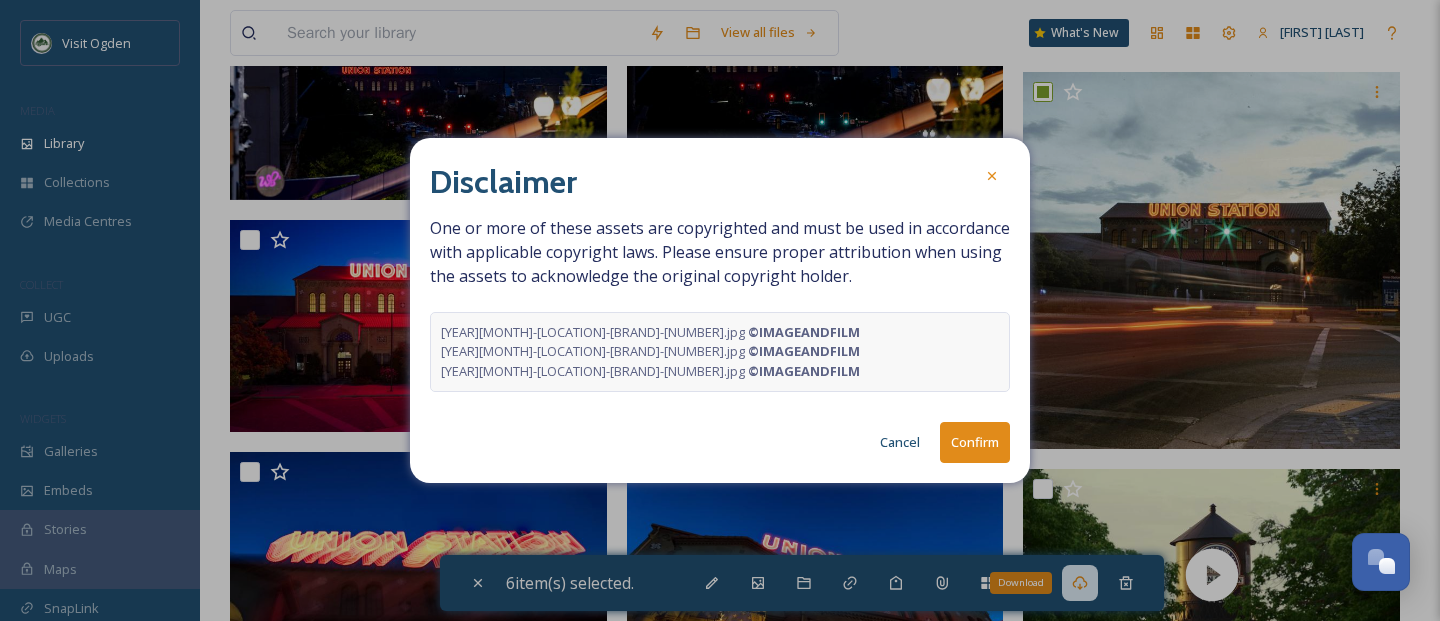 click on "Confirm" at bounding box center (975, 442) 